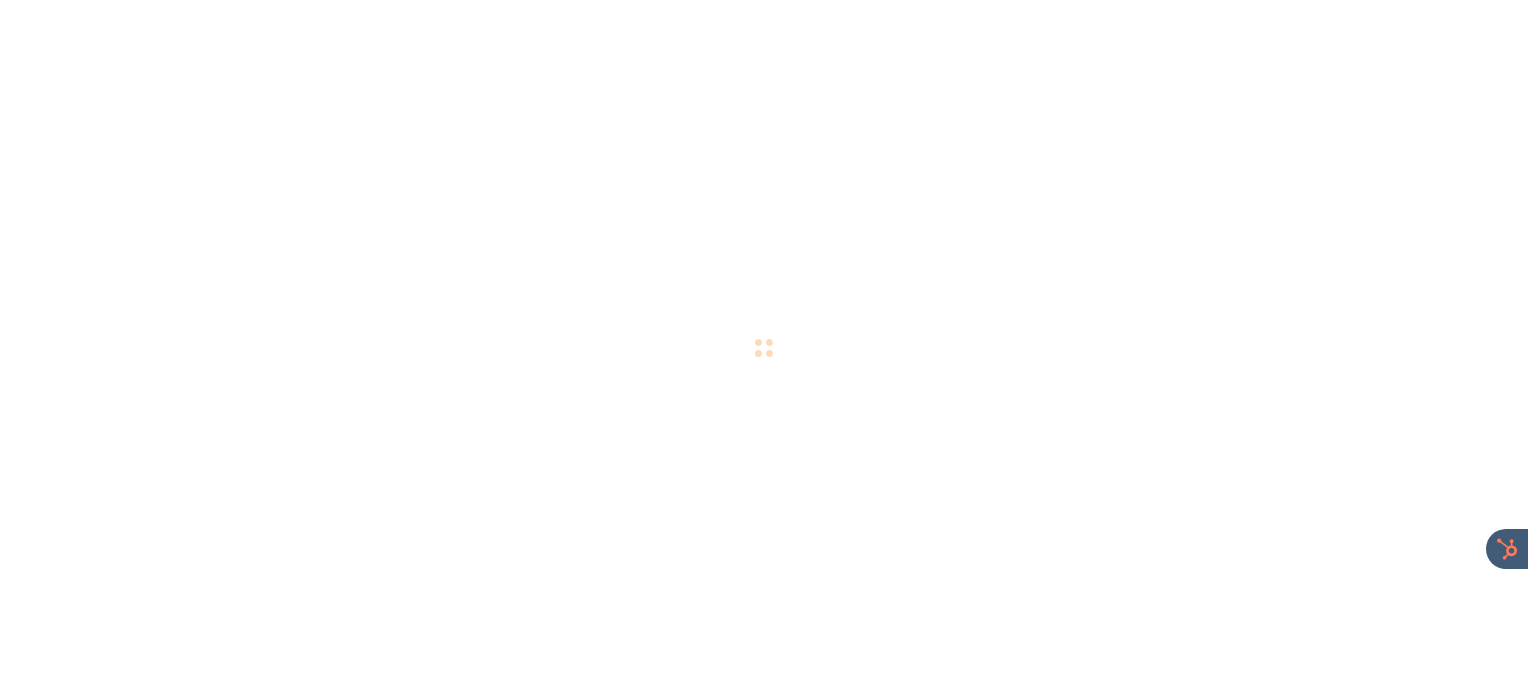 scroll, scrollTop: 0, scrollLeft: 0, axis: both 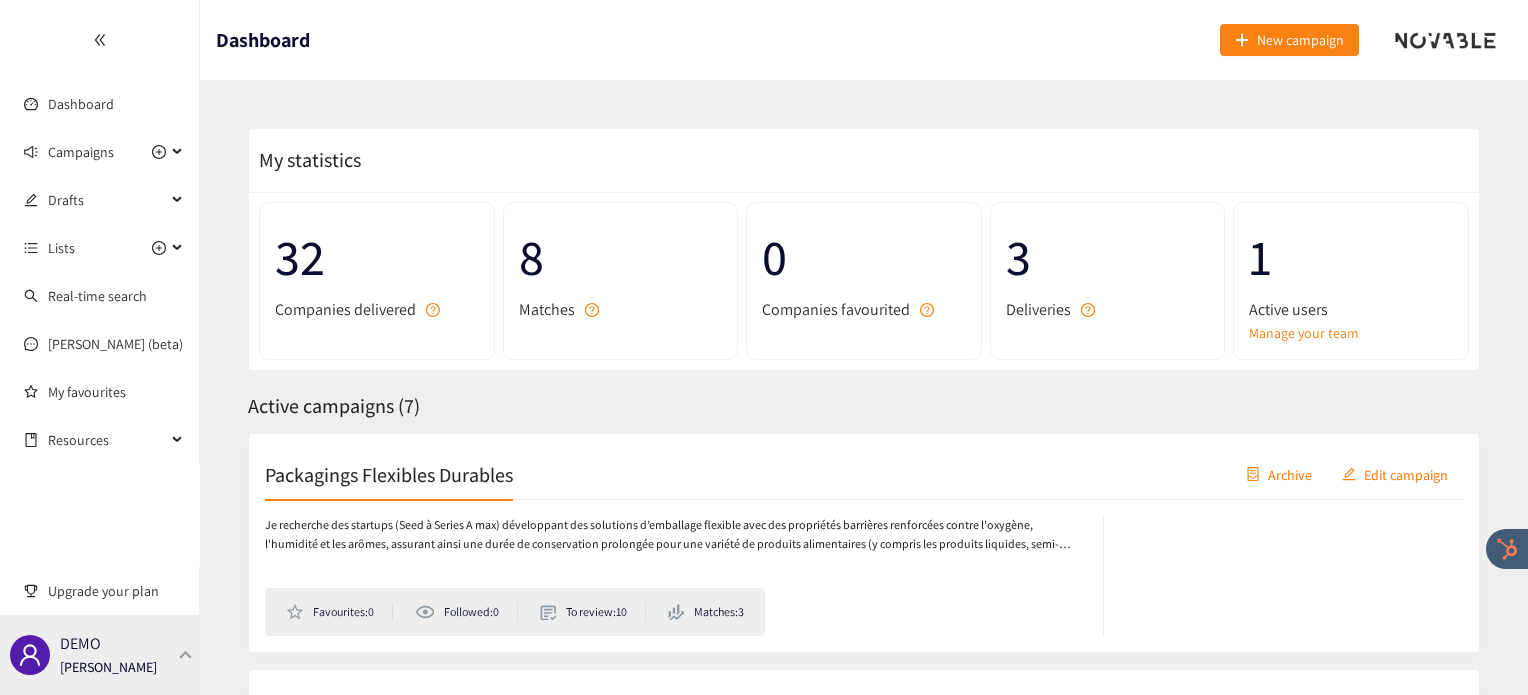 click on "DEMO [PERSON_NAME]" at bounding box center [100, 655] 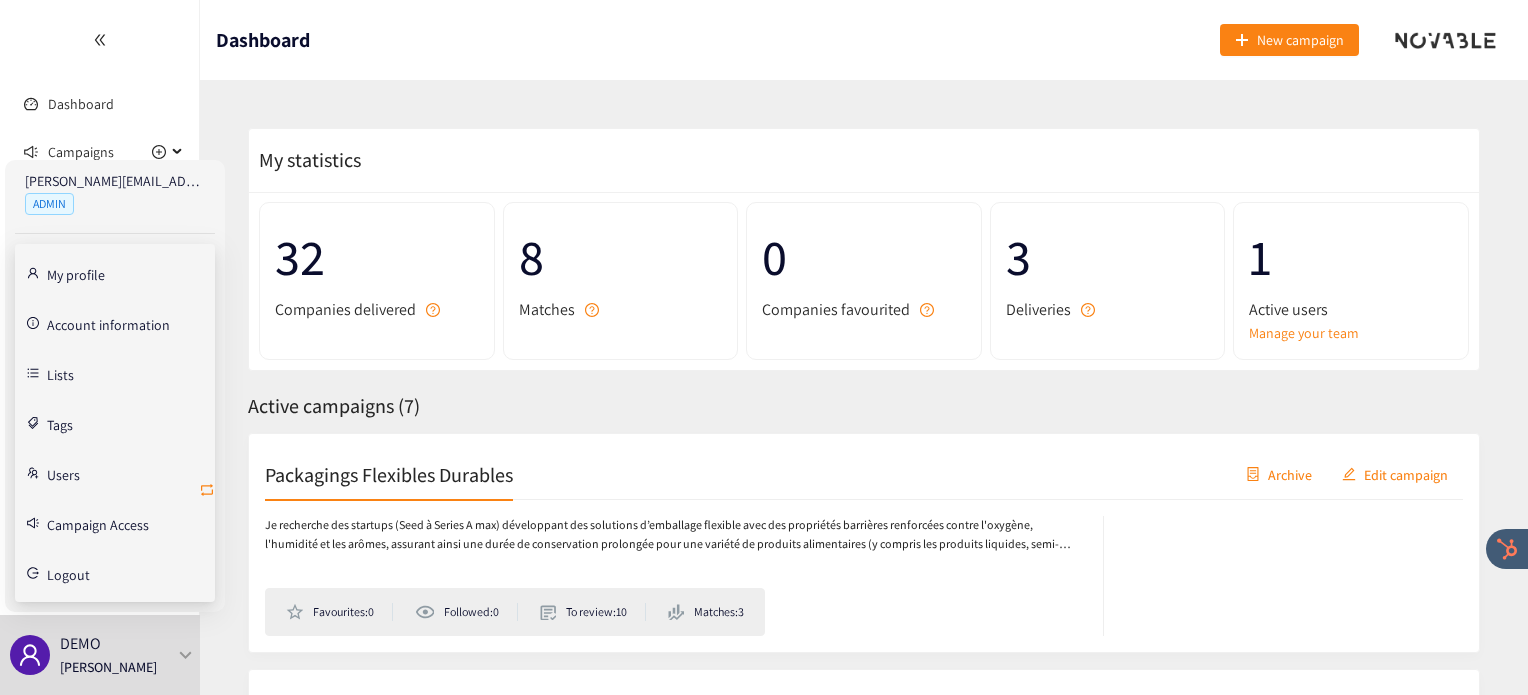 click 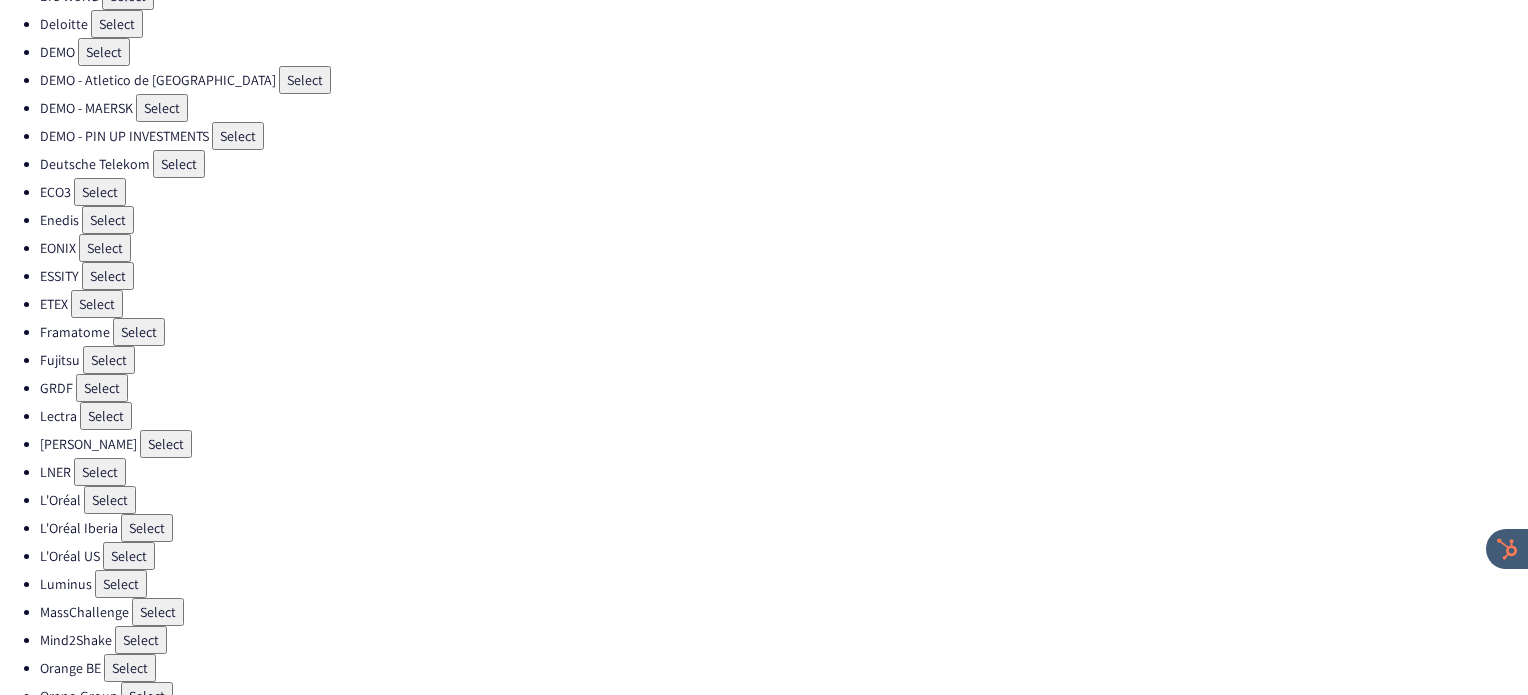 scroll, scrollTop: 222, scrollLeft: 0, axis: vertical 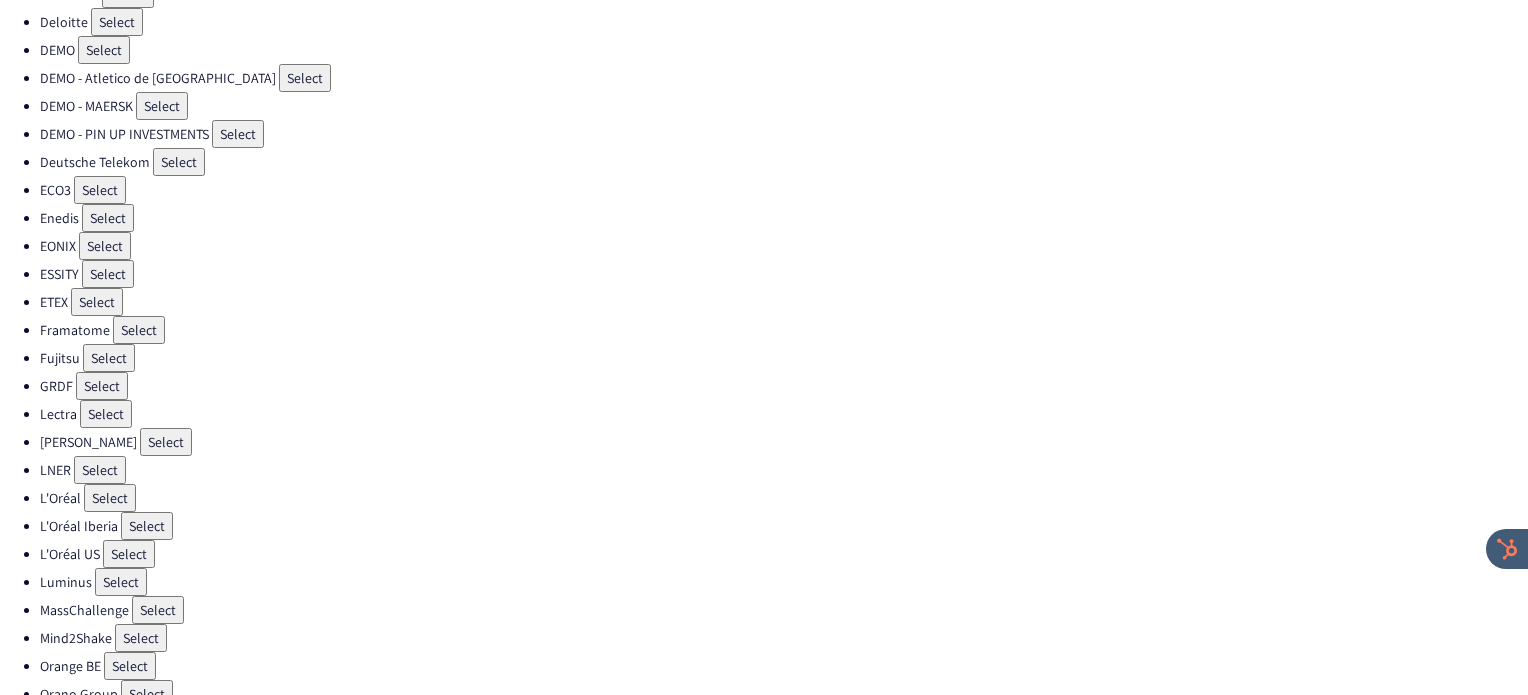 click on "Select" at bounding box center [100, 190] 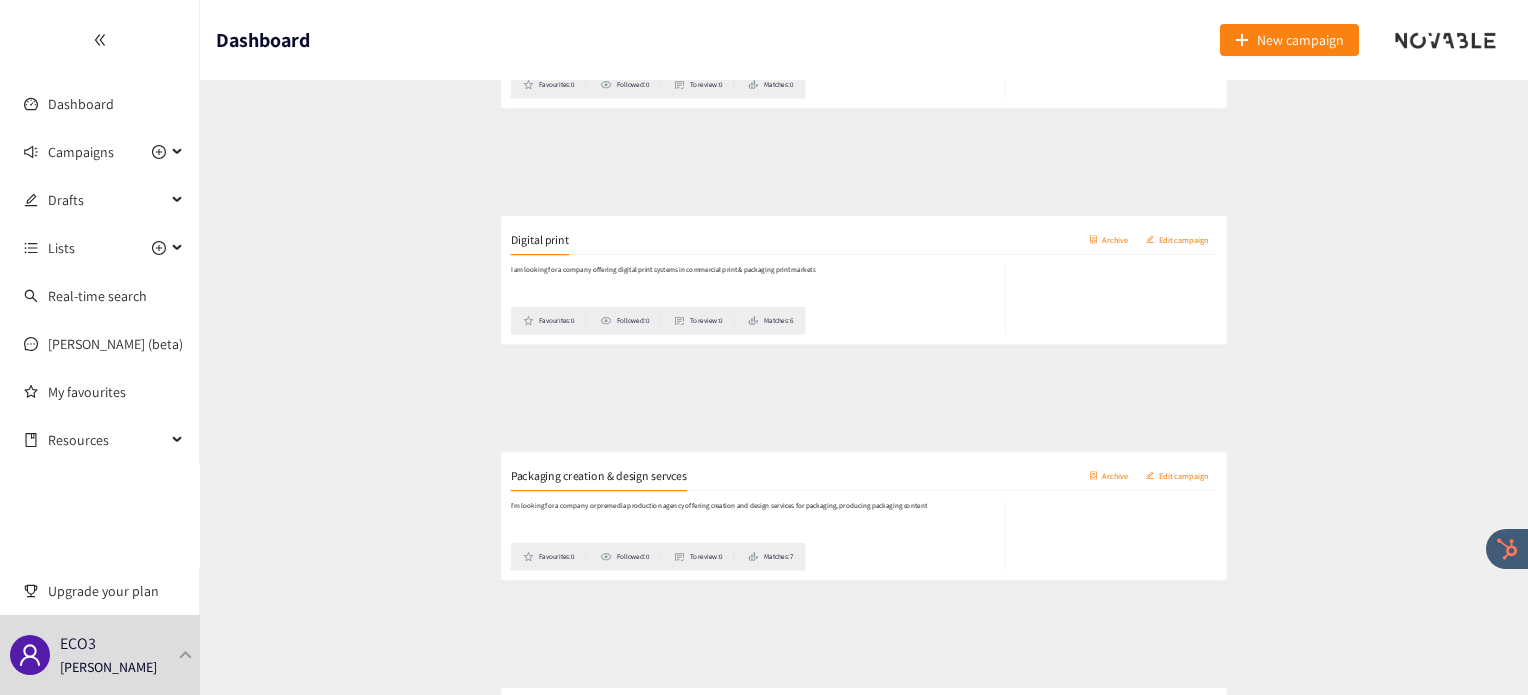 scroll, scrollTop: 732, scrollLeft: 0, axis: vertical 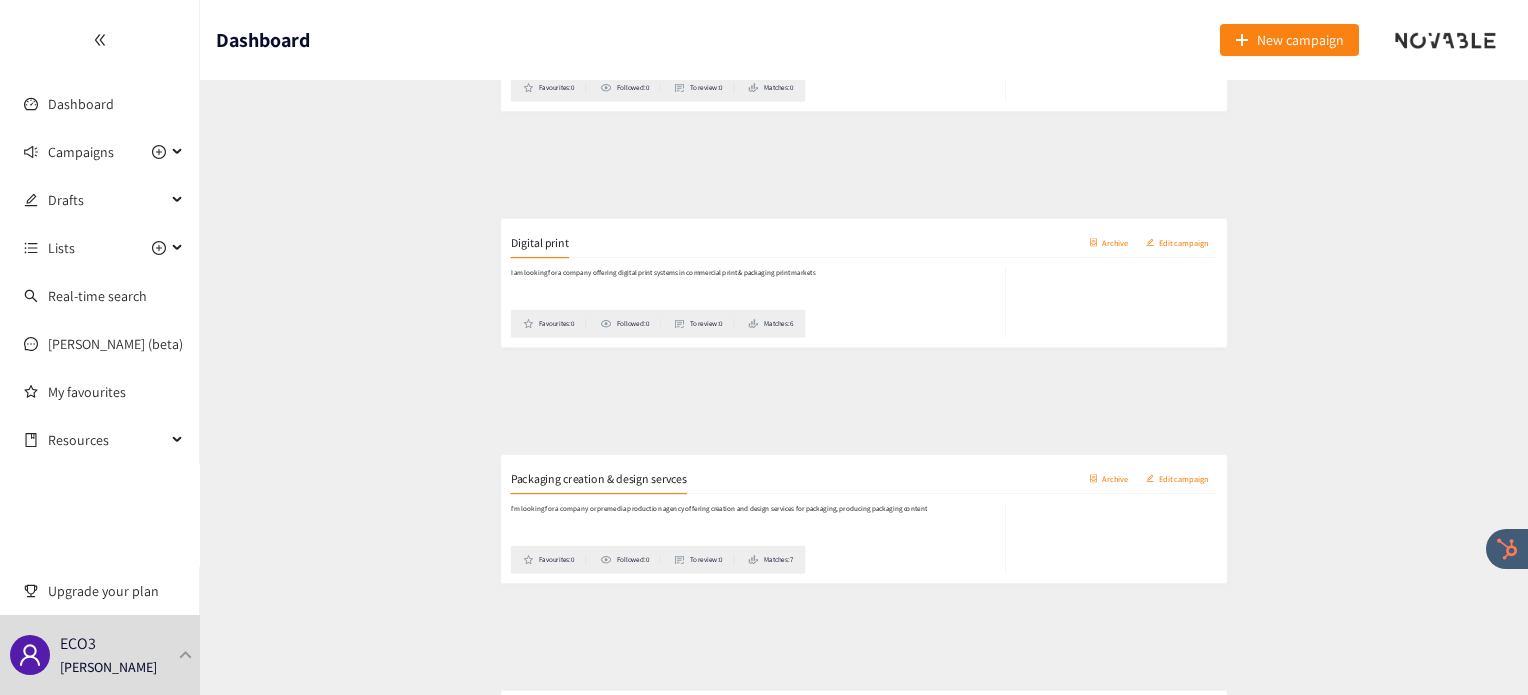 click on "Digital print" at bounding box center (314, 214) 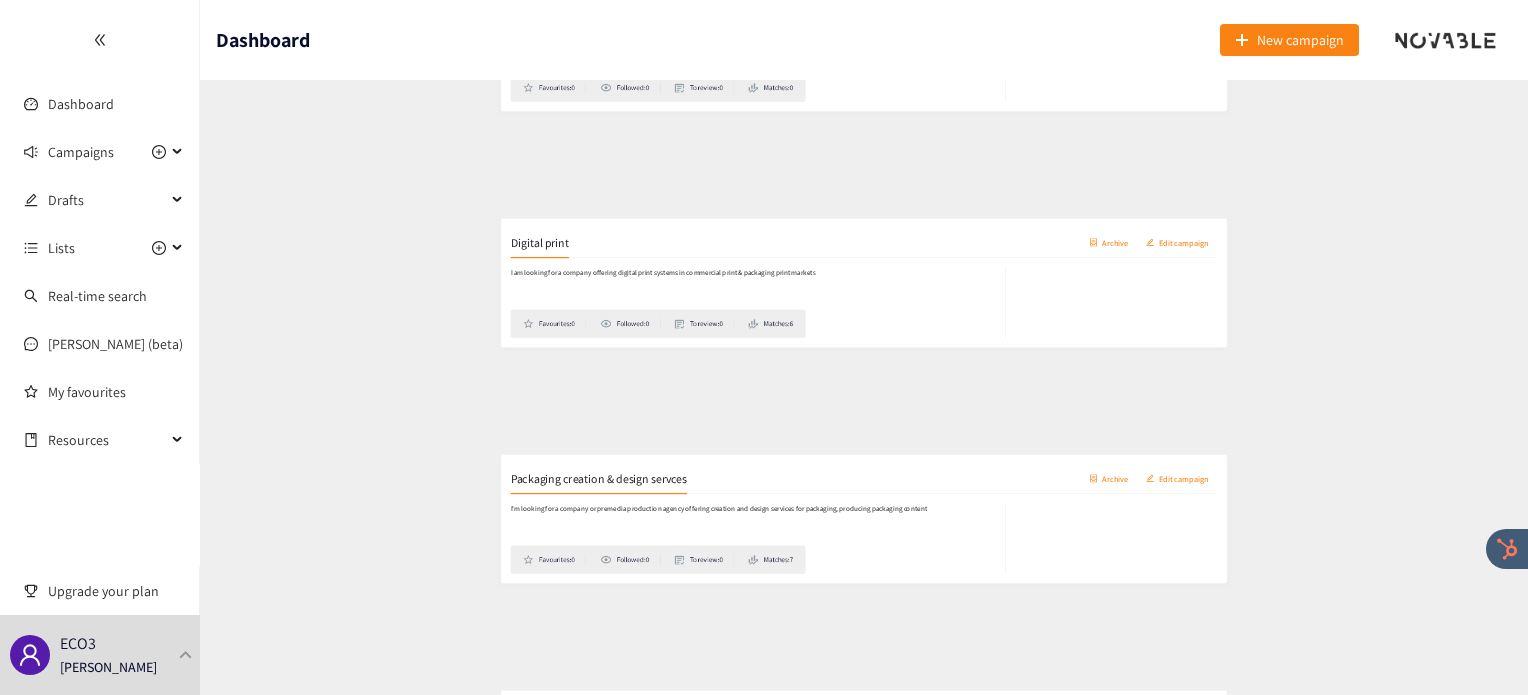 scroll, scrollTop: 0, scrollLeft: 0, axis: both 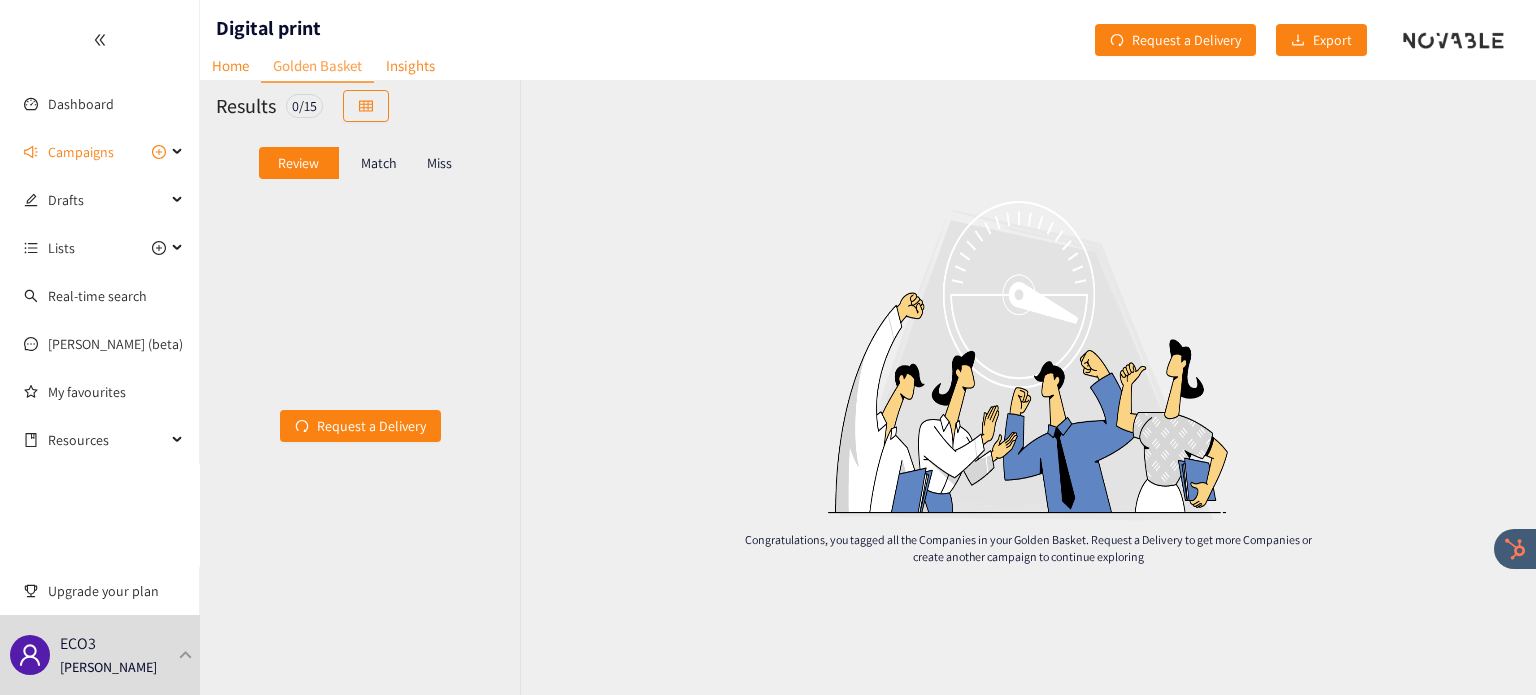 click on "Match" at bounding box center (379, 163) 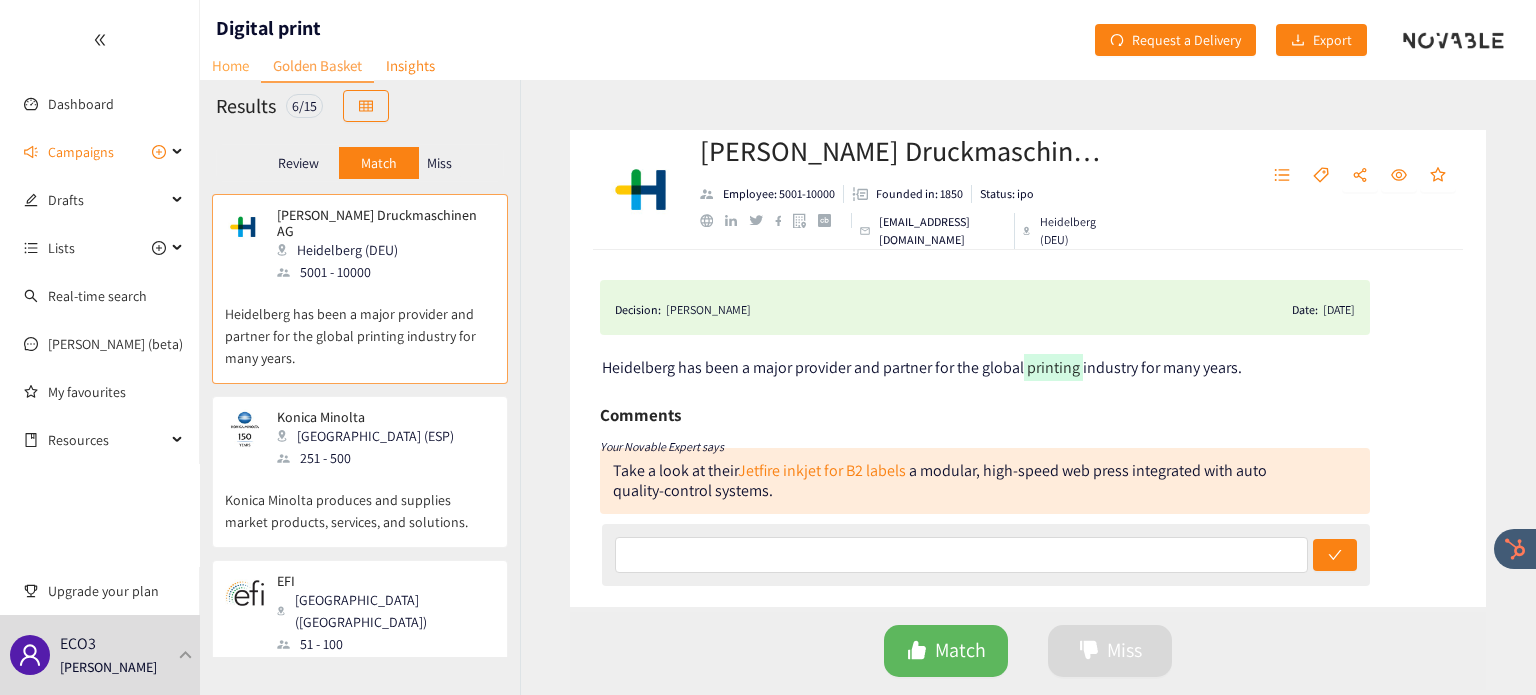 click on "Home" at bounding box center (230, 65) 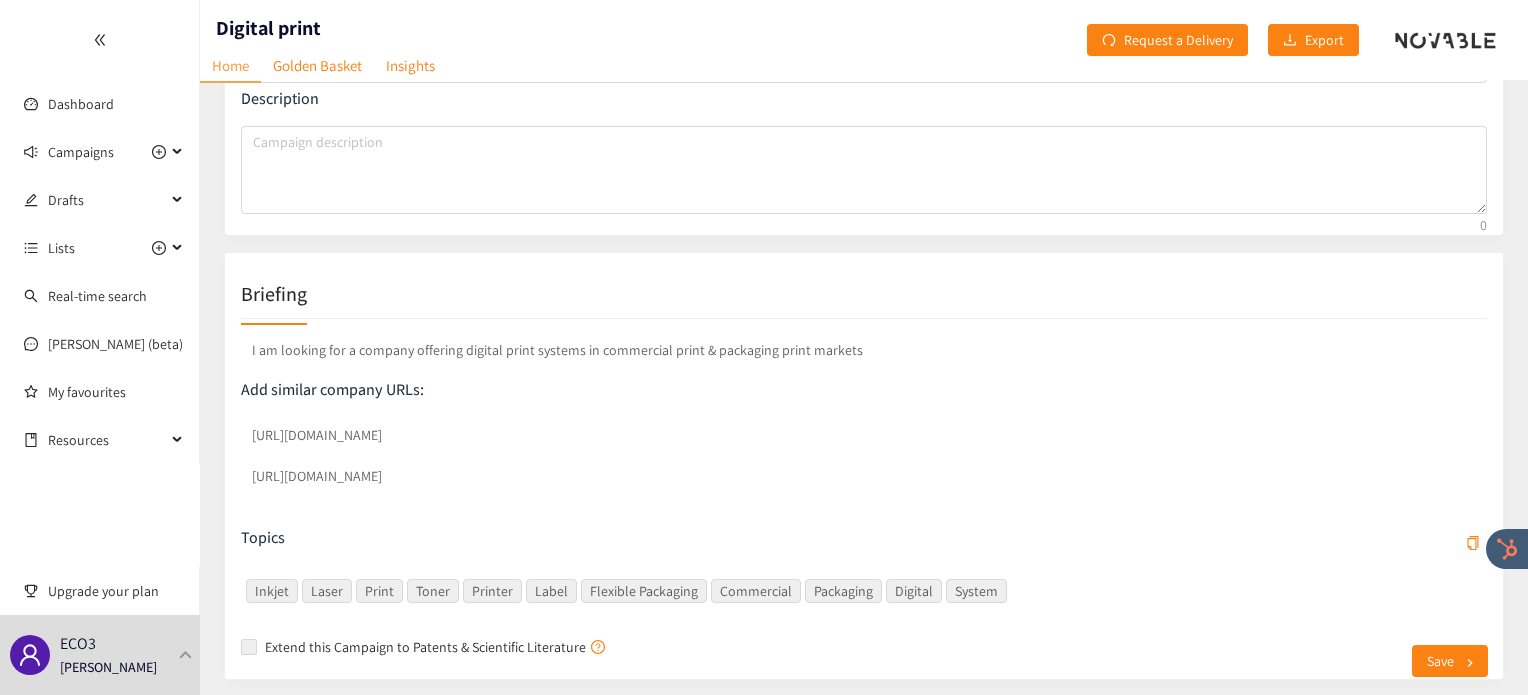 scroll, scrollTop: 200, scrollLeft: 0, axis: vertical 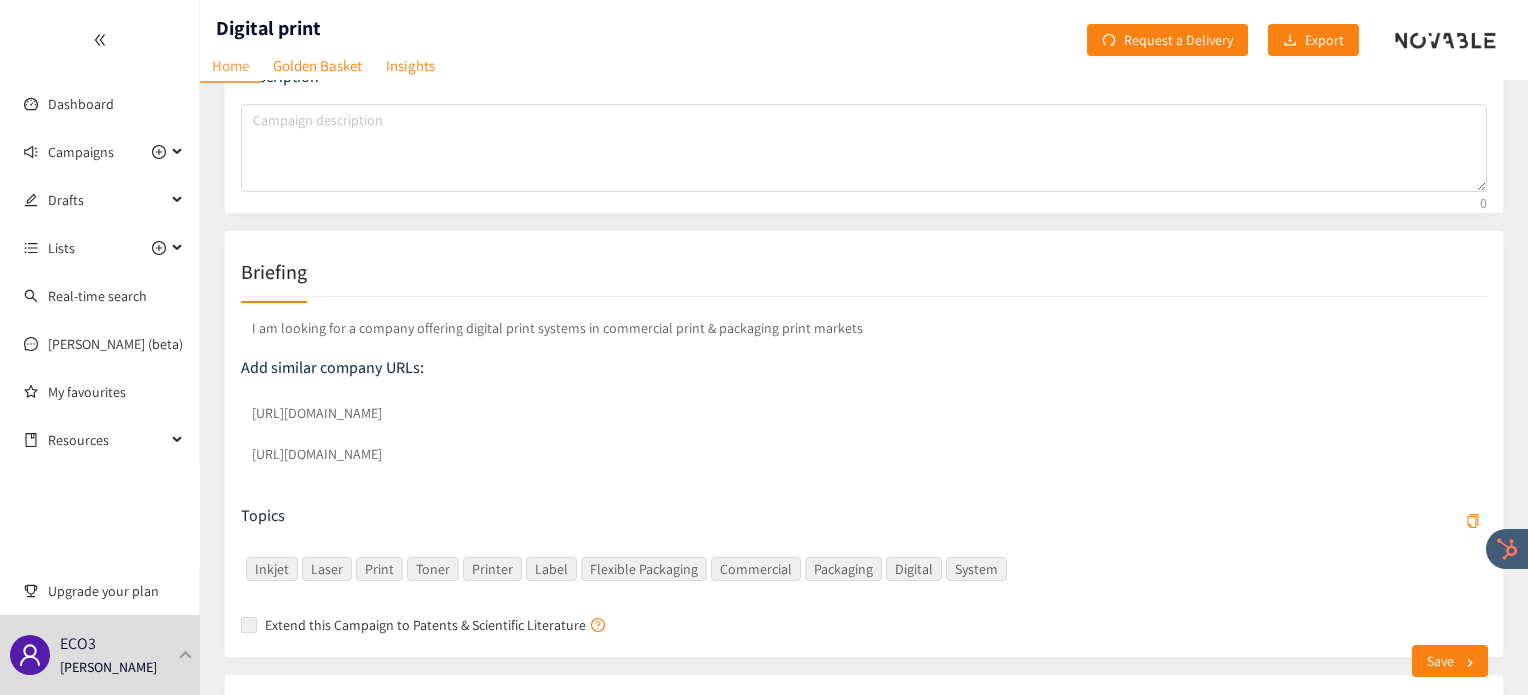 click on "Briefing I am looking for a company offering digital print systems in commercial print & packaging print markets Add similar company URLs: [URL][DOMAIN_NAME] [URL][DOMAIN_NAME] Topics Inkjet Laser Print Toner Printer Label Flexible Packaging Commercial Packaging Digital System   Extend this Campaign to Patents & Scientific Literature" at bounding box center (864, 444) 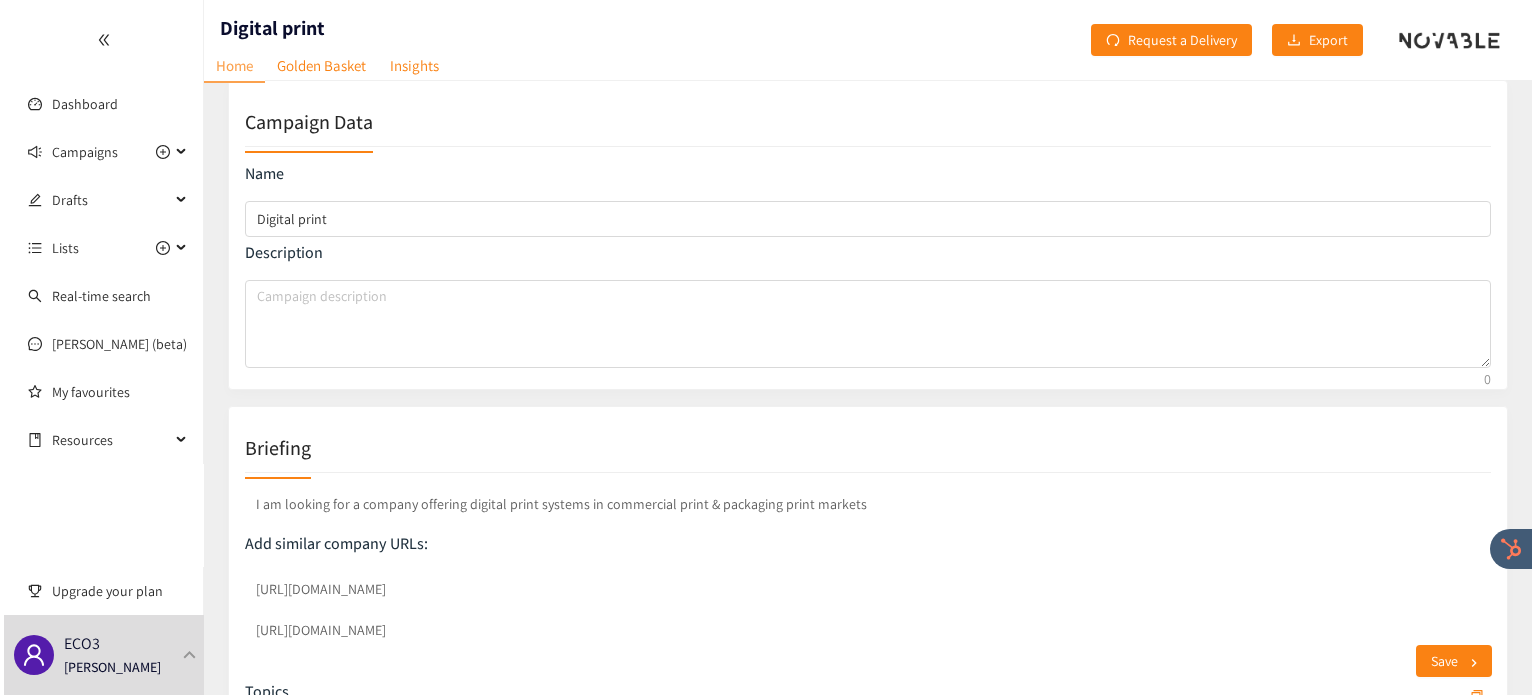 scroll, scrollTop: 0, scrollLeft: 0, axis: both 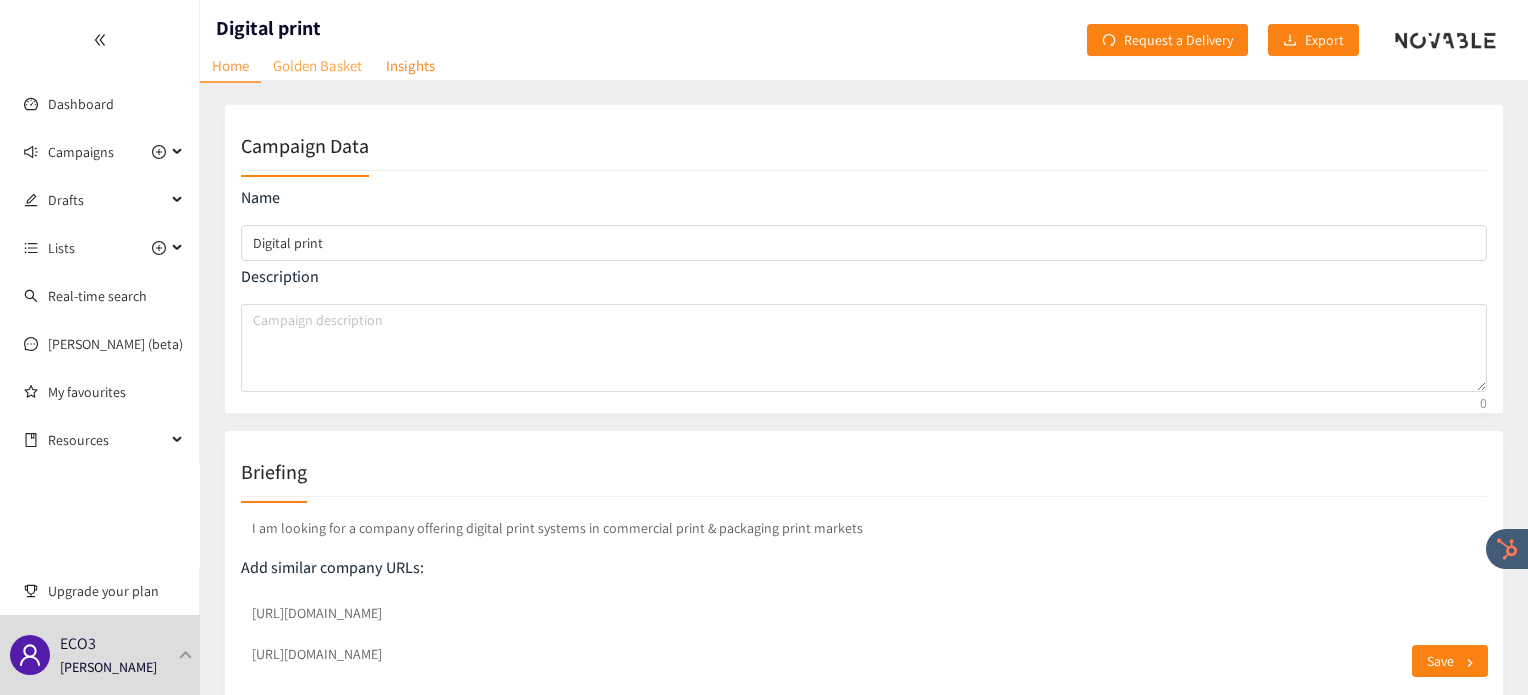 click on "Golden Basket" at bounding box center [317, 65] 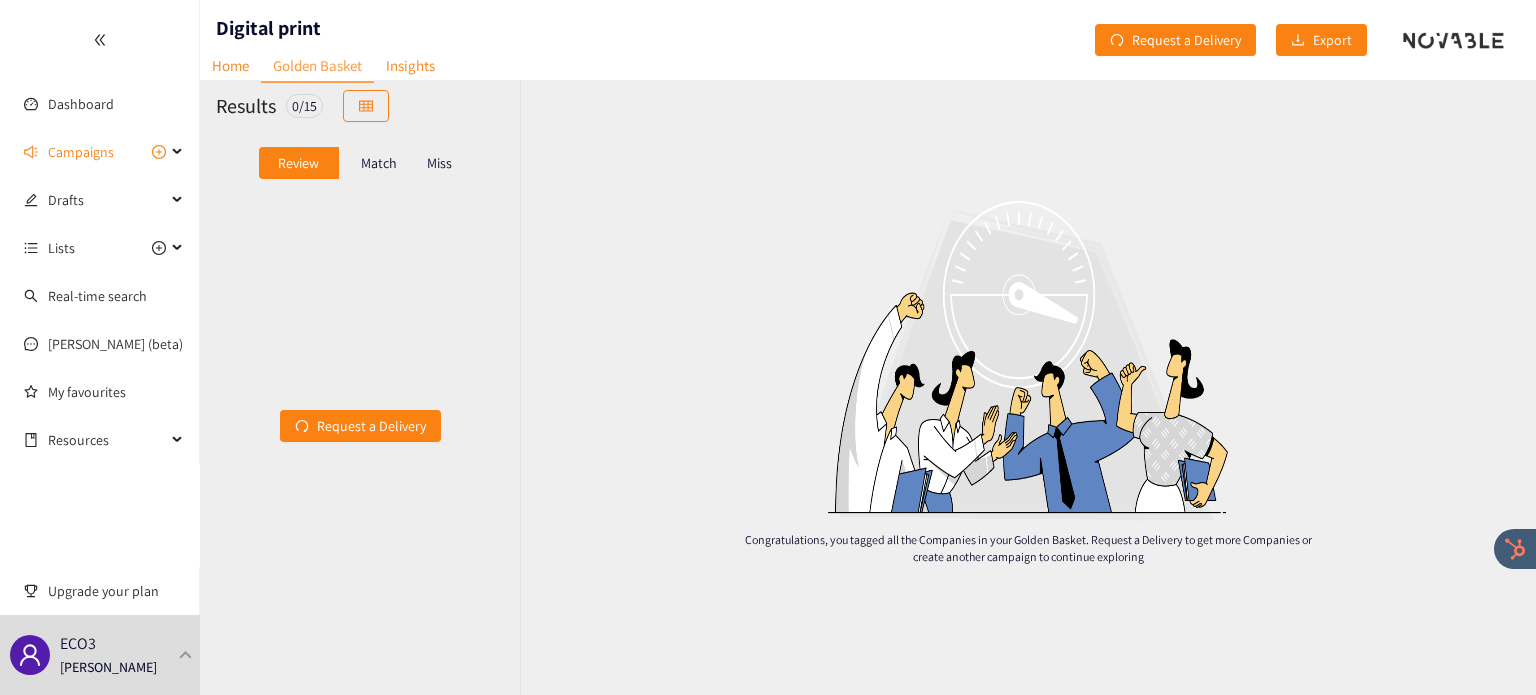 click on "Match" at bounding box center (379, 163) 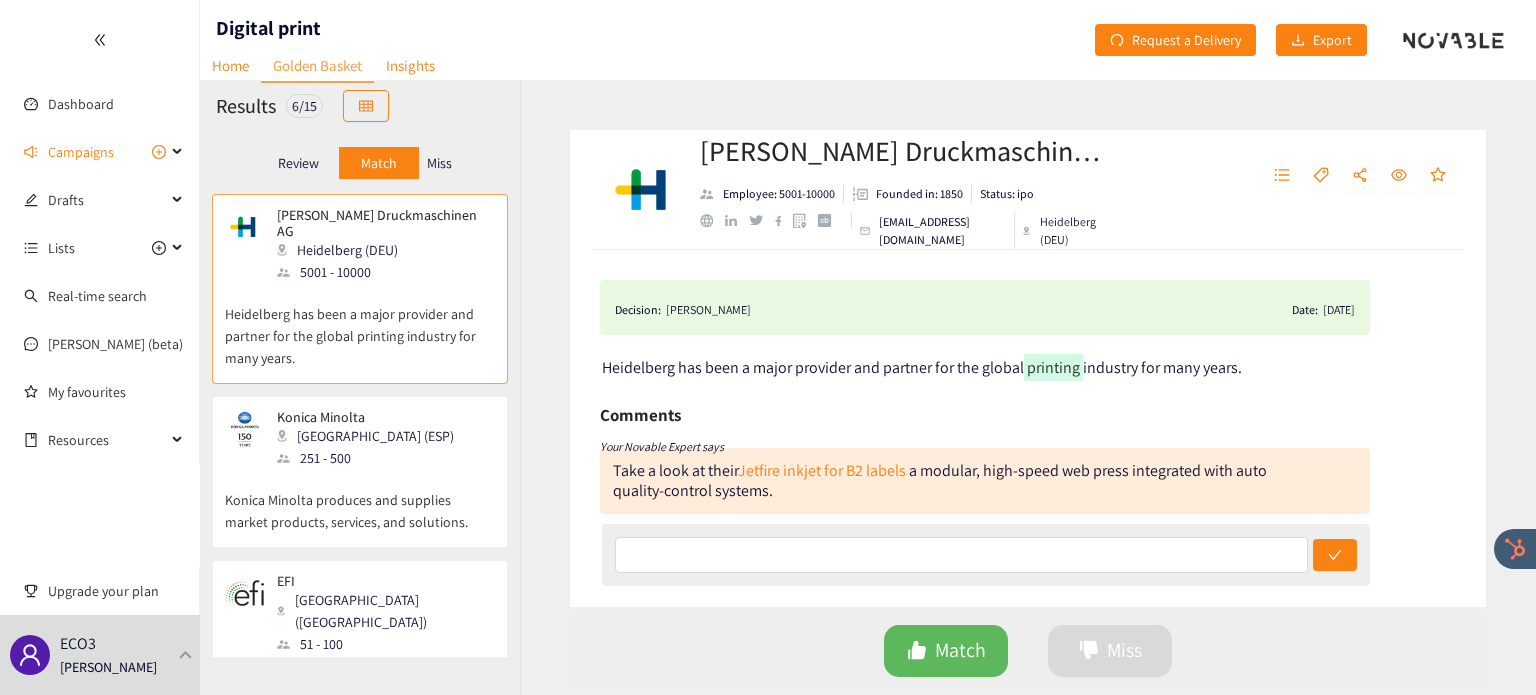click on "Konica Minolta produces and supplies market products, services, and solutions." at bounding box center (360, 501) 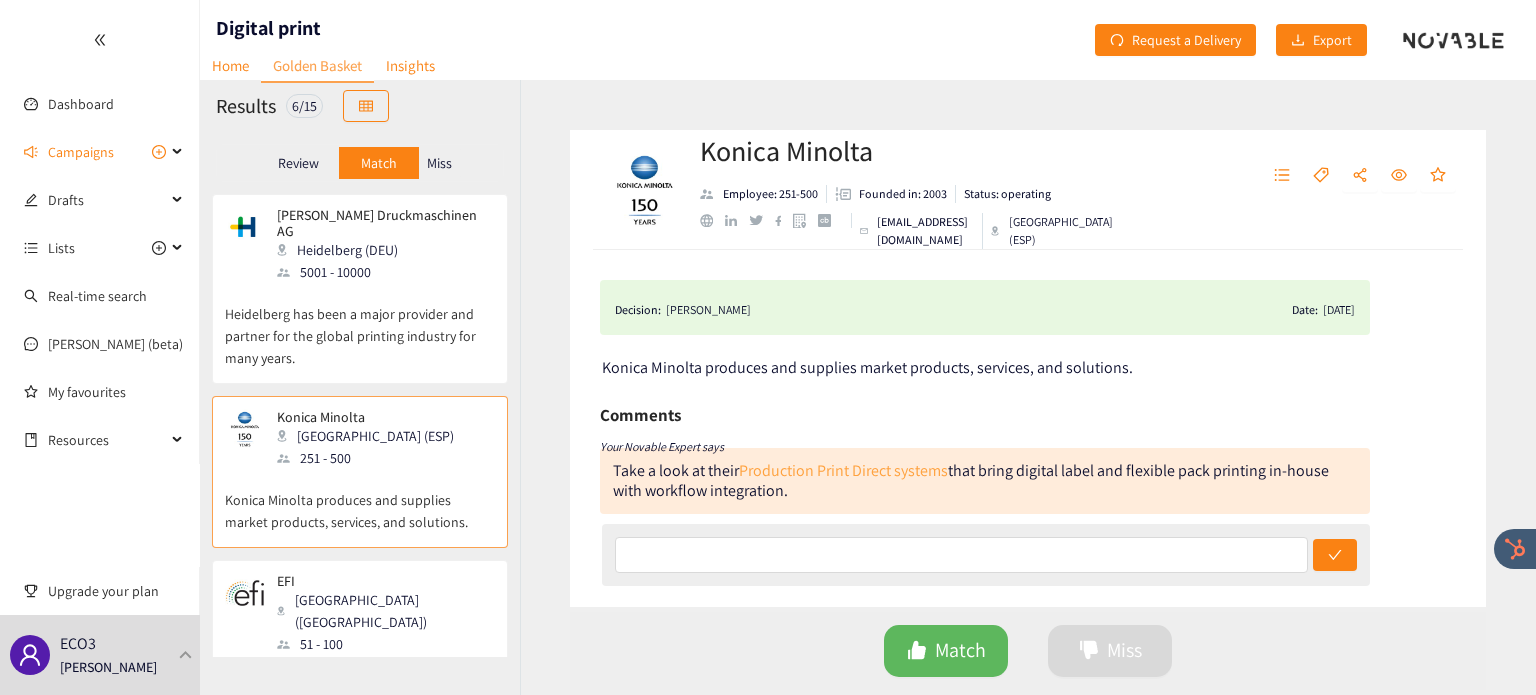 click on "Production Print Direct systems" at bounding box center (843, 470) 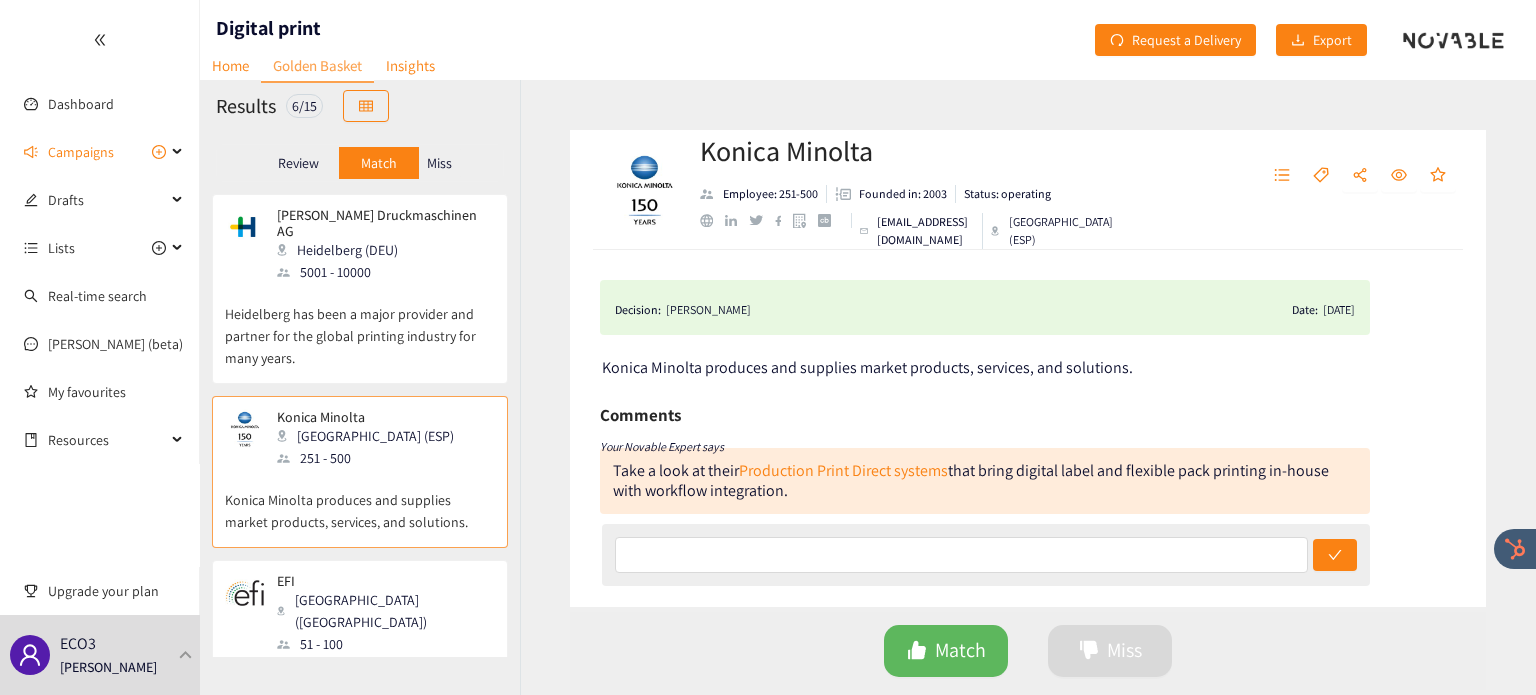 drag, startPoint x: 794, startPoint y: 495, endPoint x: 597, endPoint y: 472, distance: 198.33809 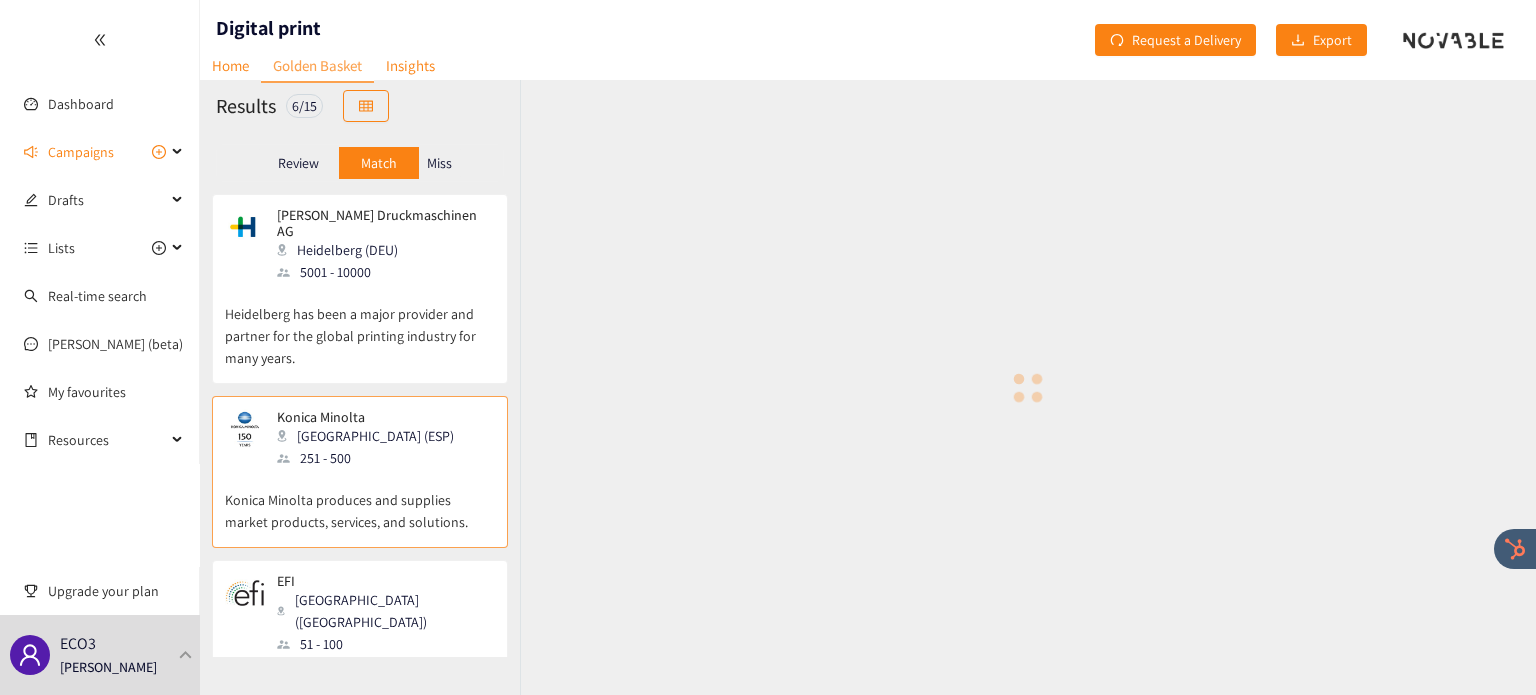 click on "Heidelberg has been a major provider and partner for the global printing industry for many years." at bounding box center (360, 326) 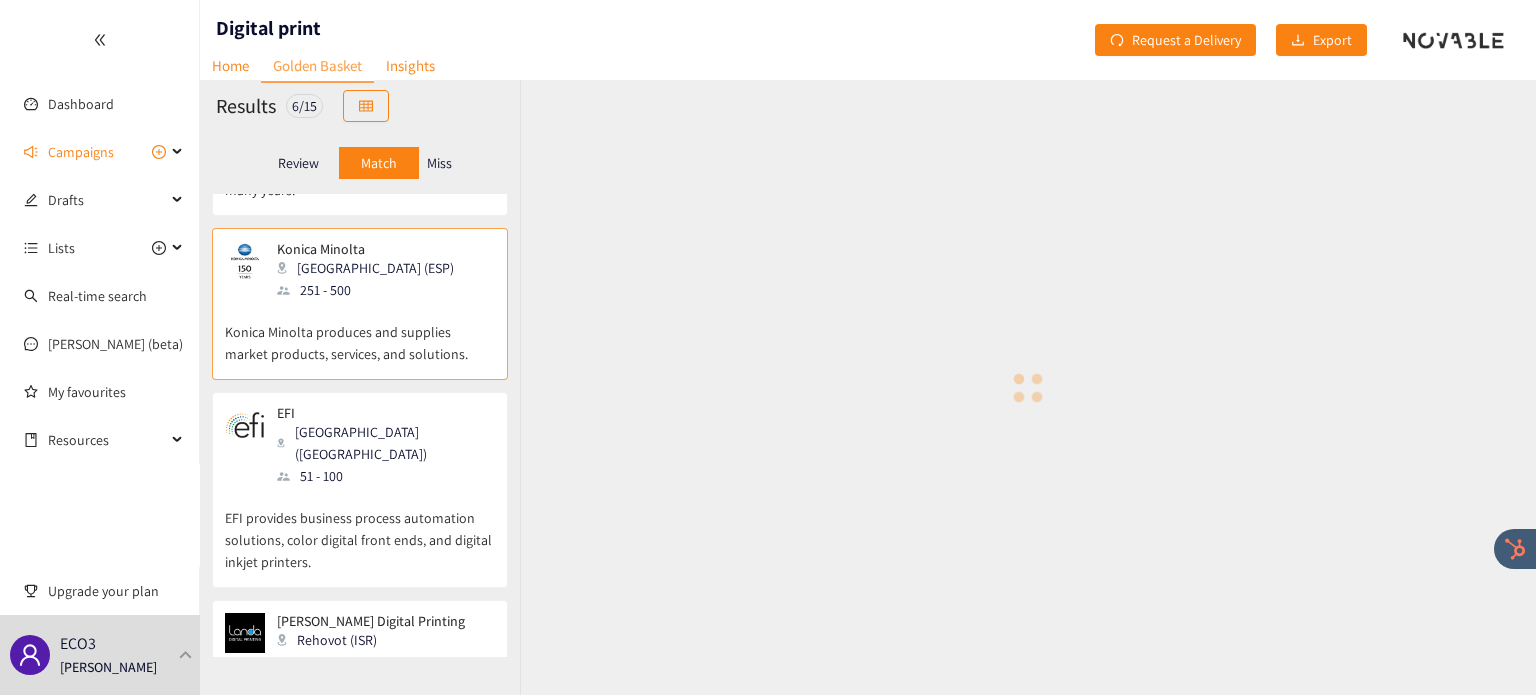 scroll, scrollTop: 186, scrollLeft: 0, axis: vertical 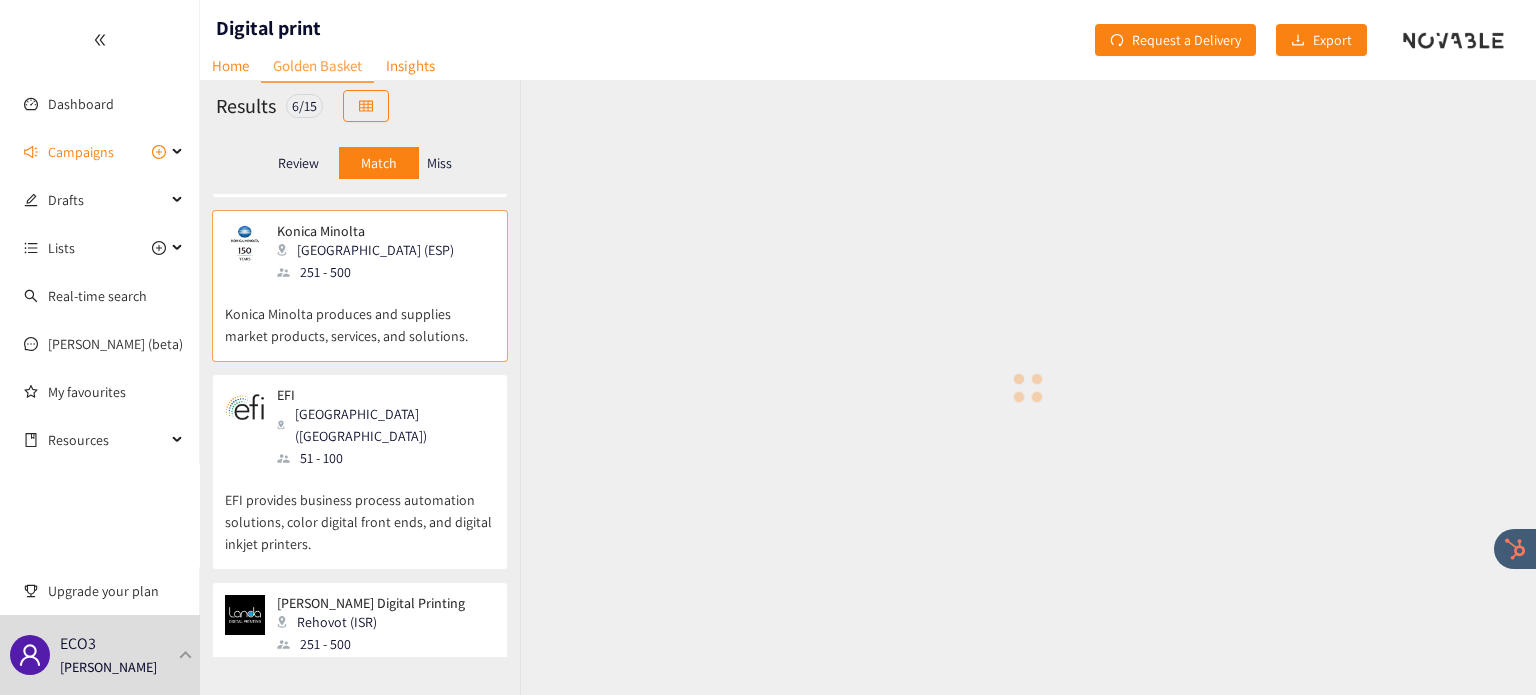 click on "[GEOGRAPHIC_DATA] ([GEOGRAPHIC_DATA])" at bounding box center [385, 425] 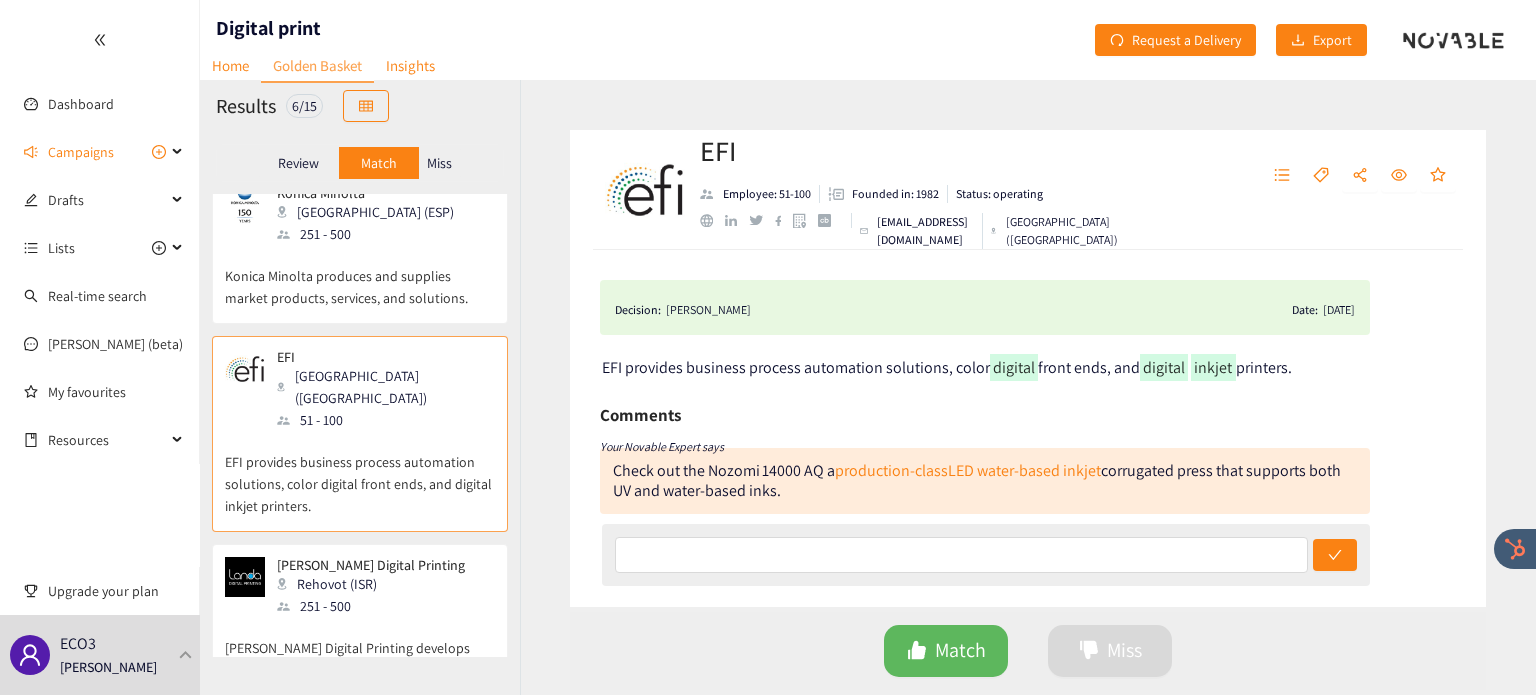 scroll, scrollTop: 243, scrollLeft: 0, axis: vertical 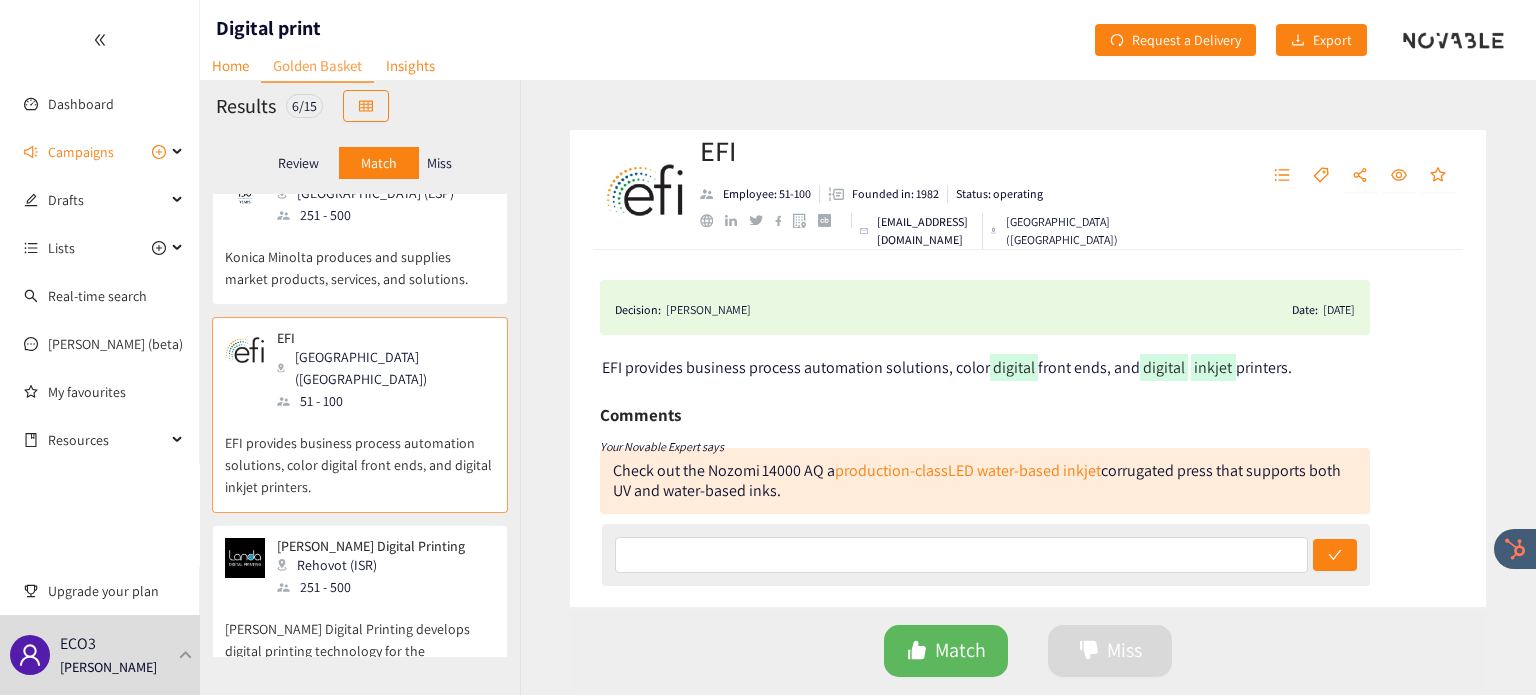 click on "251 - 500" at bounding box center [377, 587] 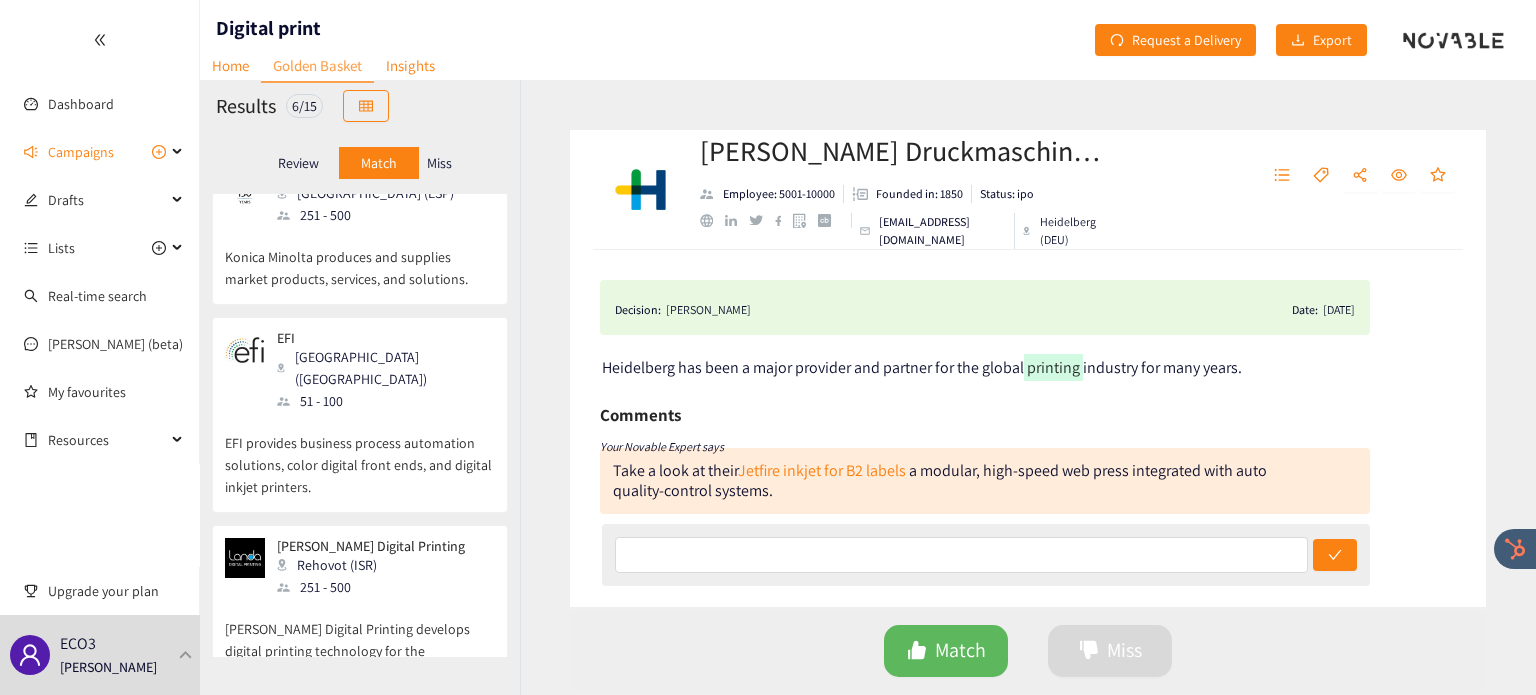 click on "251 - 500" at bounding box center [377, 587] 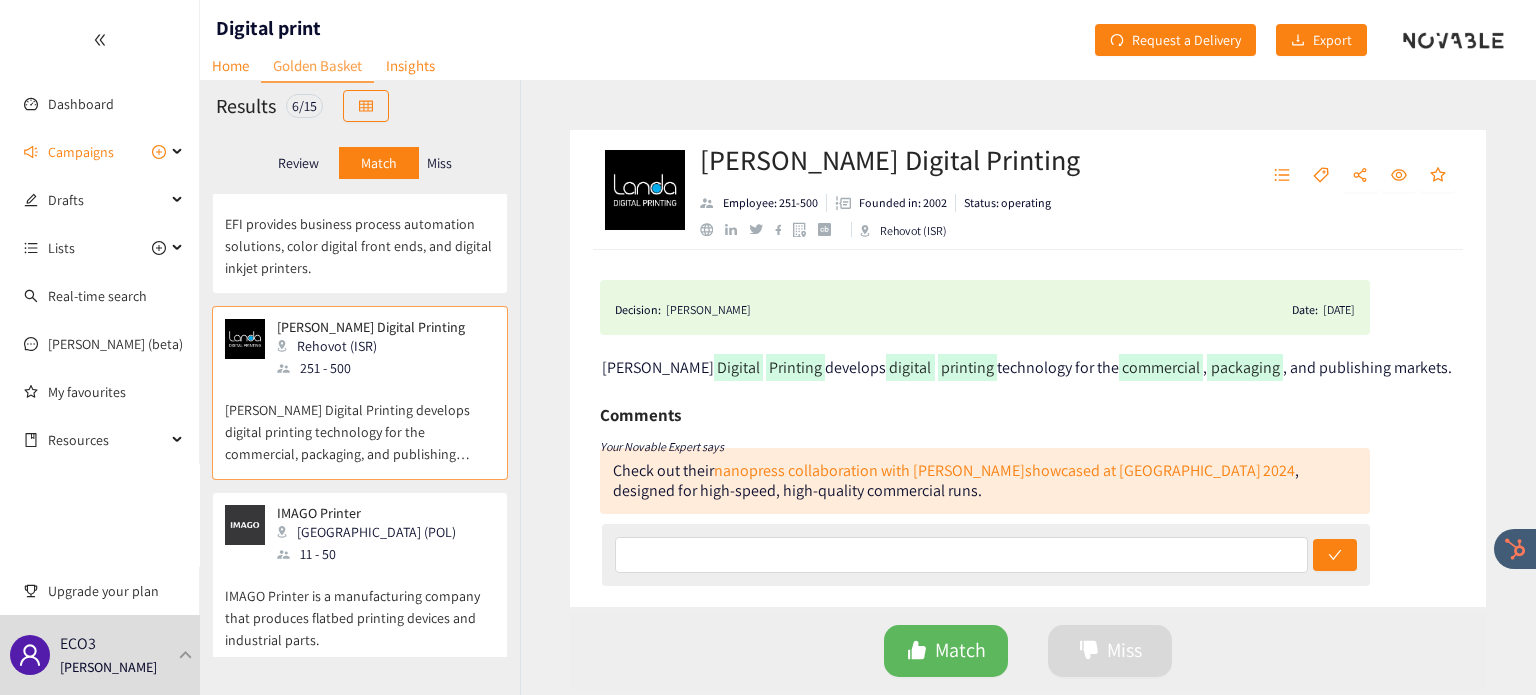 scroll, scrollTop: 463, scrollLeft: 0, axis: vertical 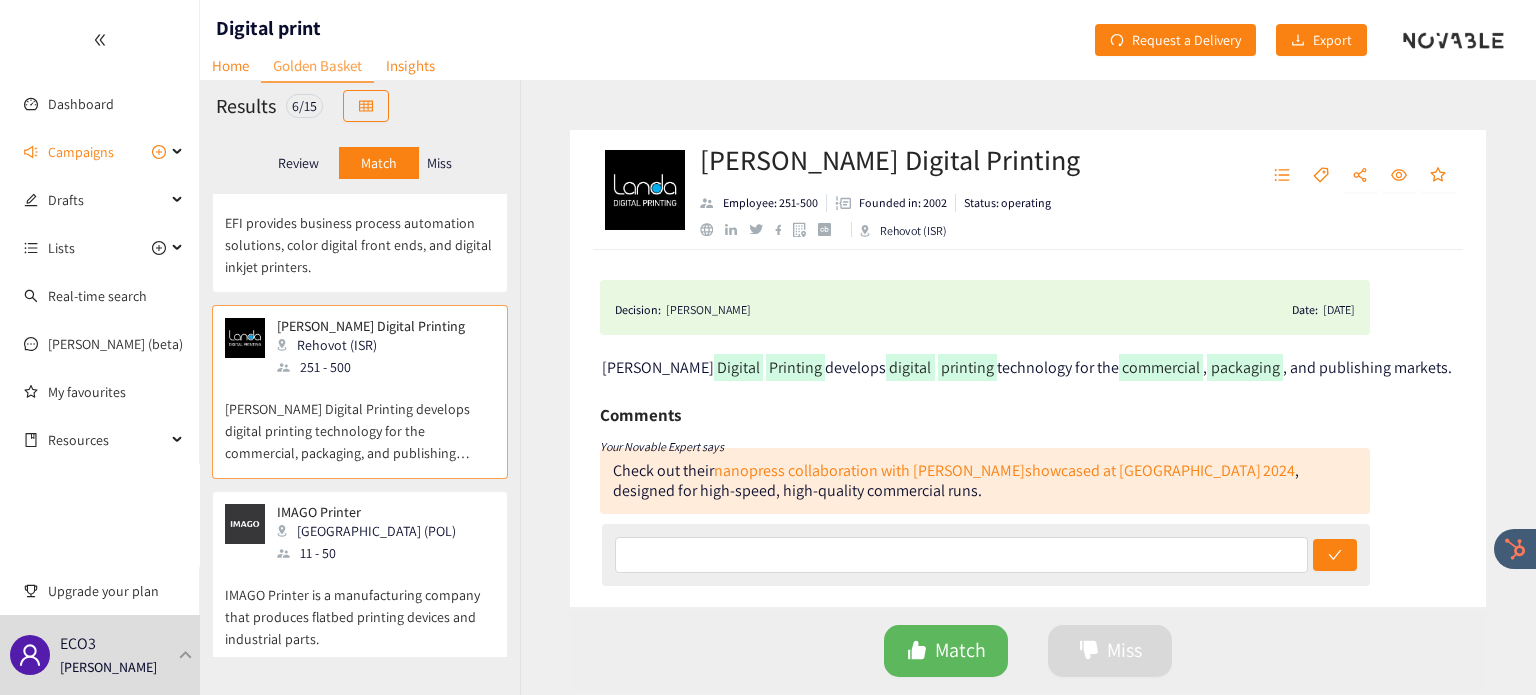 drag, startPoint x: 328, startPoint y: 539, endPoint x: 255, endPoint y: 531, distance: 73.43705 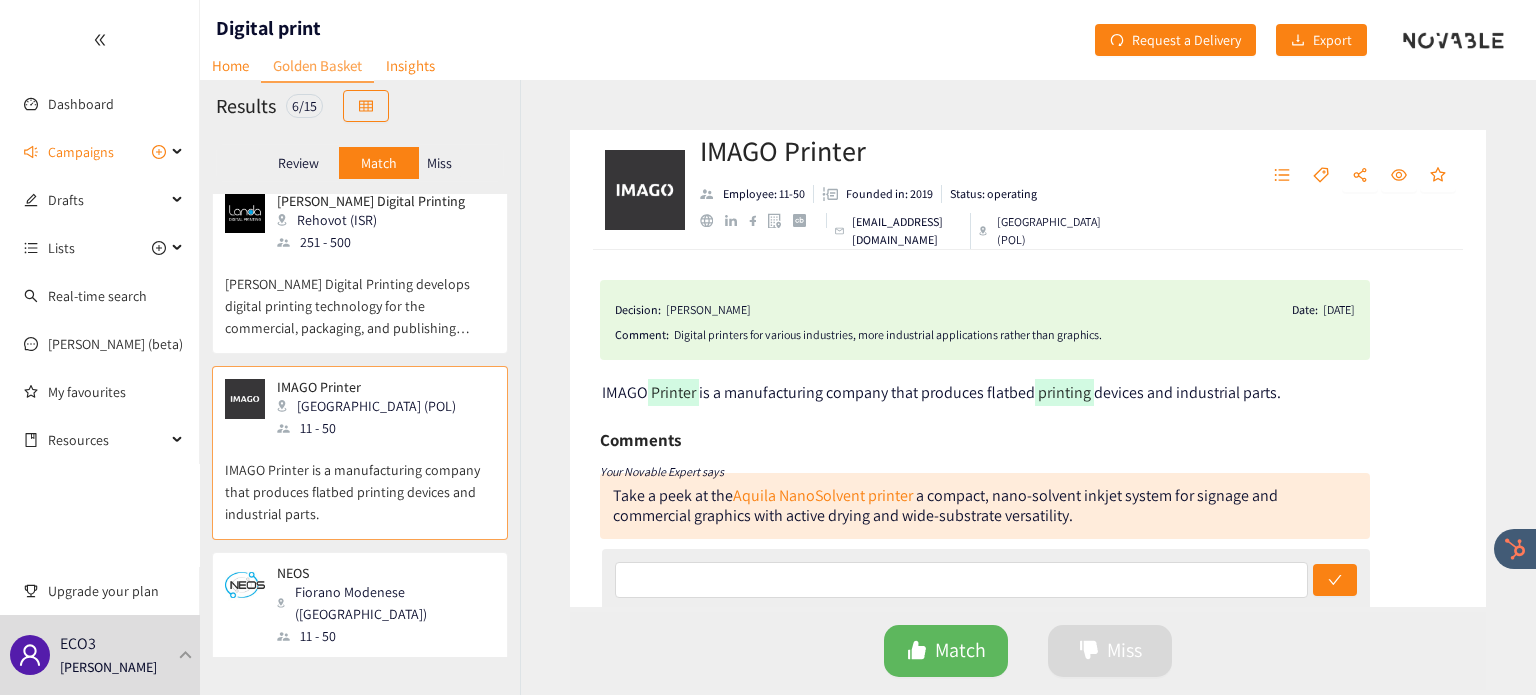 scroll, scrollTop: 606, scrollLeft: 0, axis: vertical 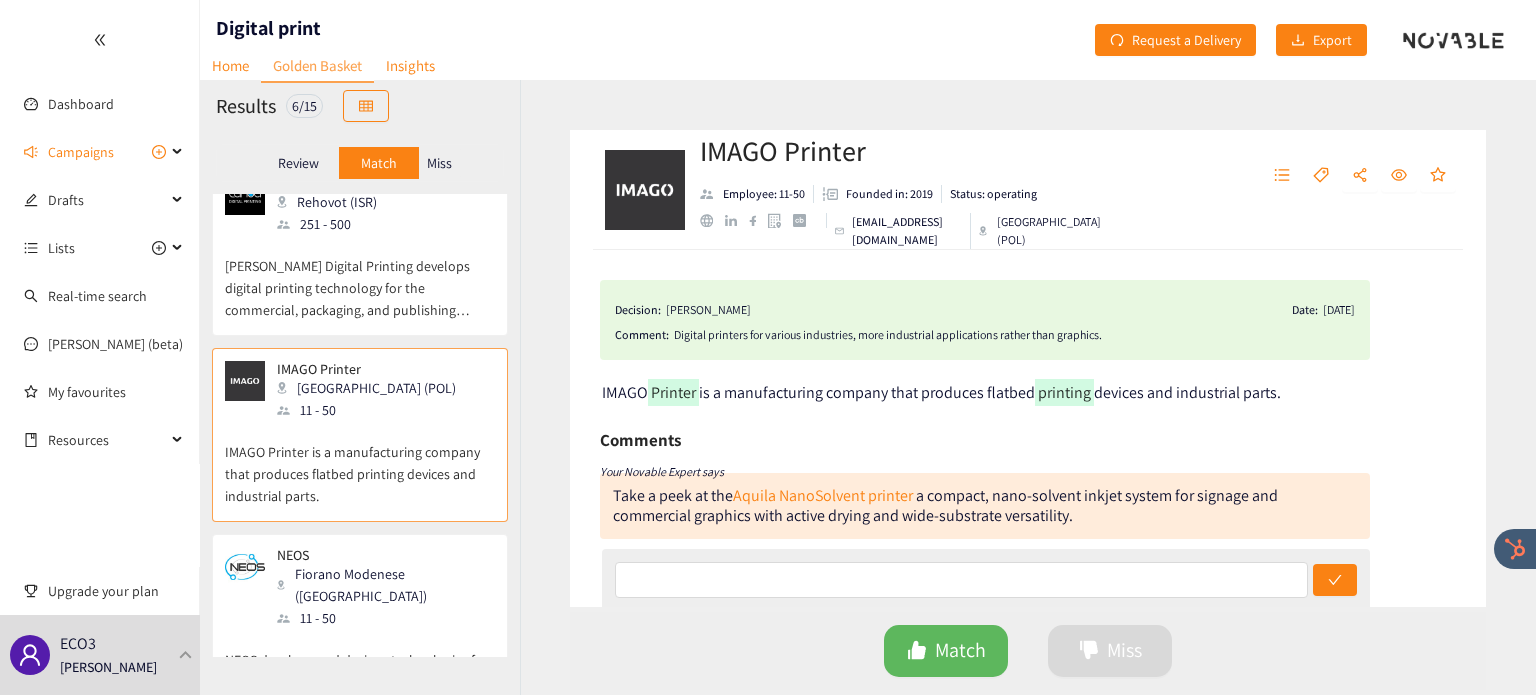 click on "[PERSON_NAME] Digital Printing   Rehovot (ISR)     251 - 500 [PERSON_NAME] Digital Printing develops digital printing technology for the commercial, packaging, and publishing markets." at bounding box center [360, 255] 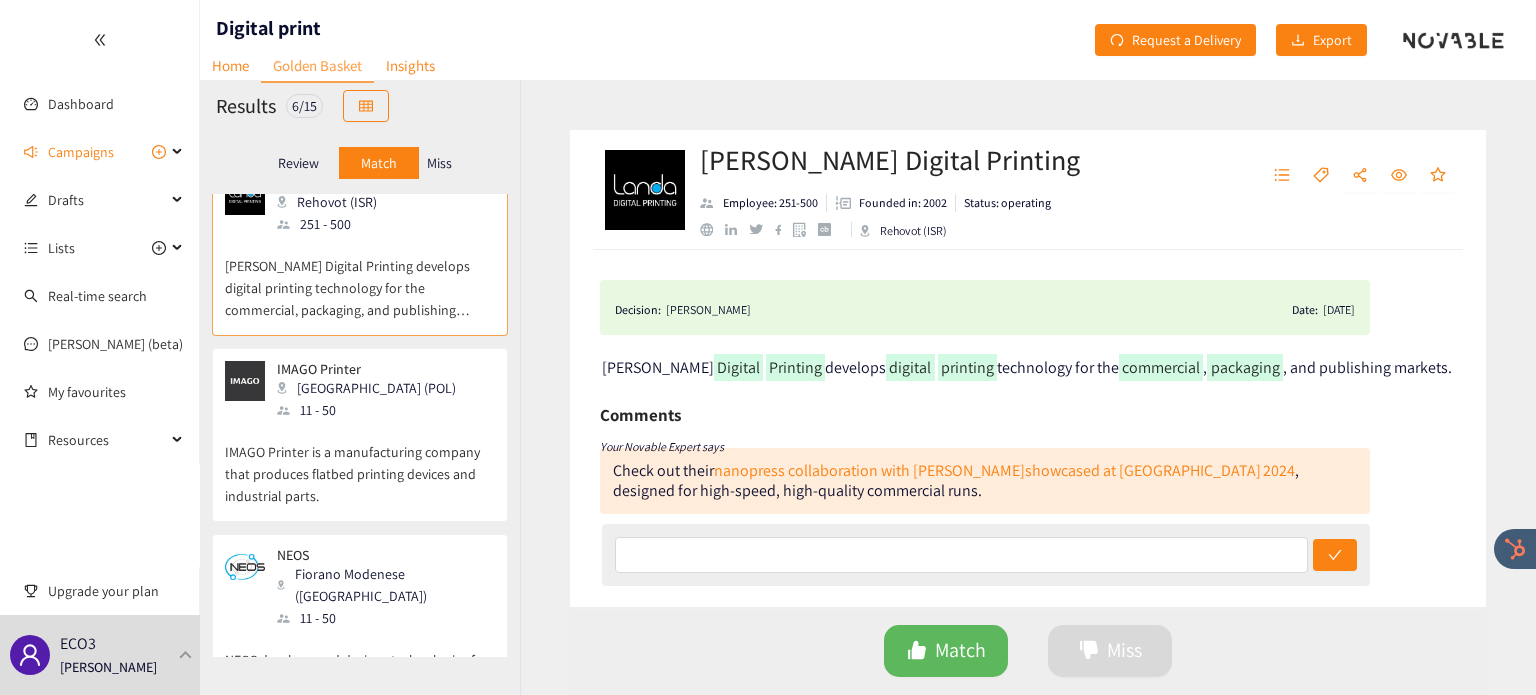 click on "IMAGO Printer is a manufacturing company that produces flatbed printing devices and industrial parts." at bounding box center (360, 464) 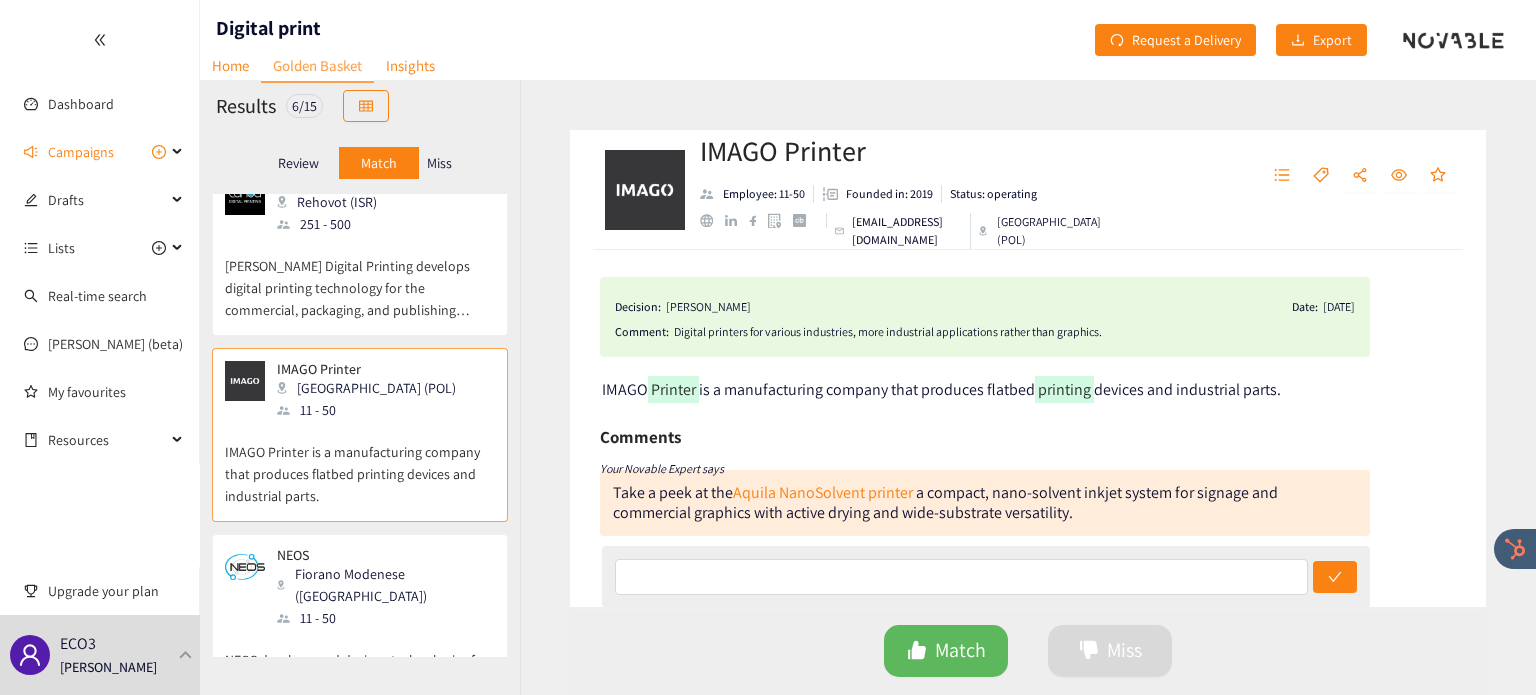 scroll, scrollTop: 0, scrollLeft: 0, axis: both 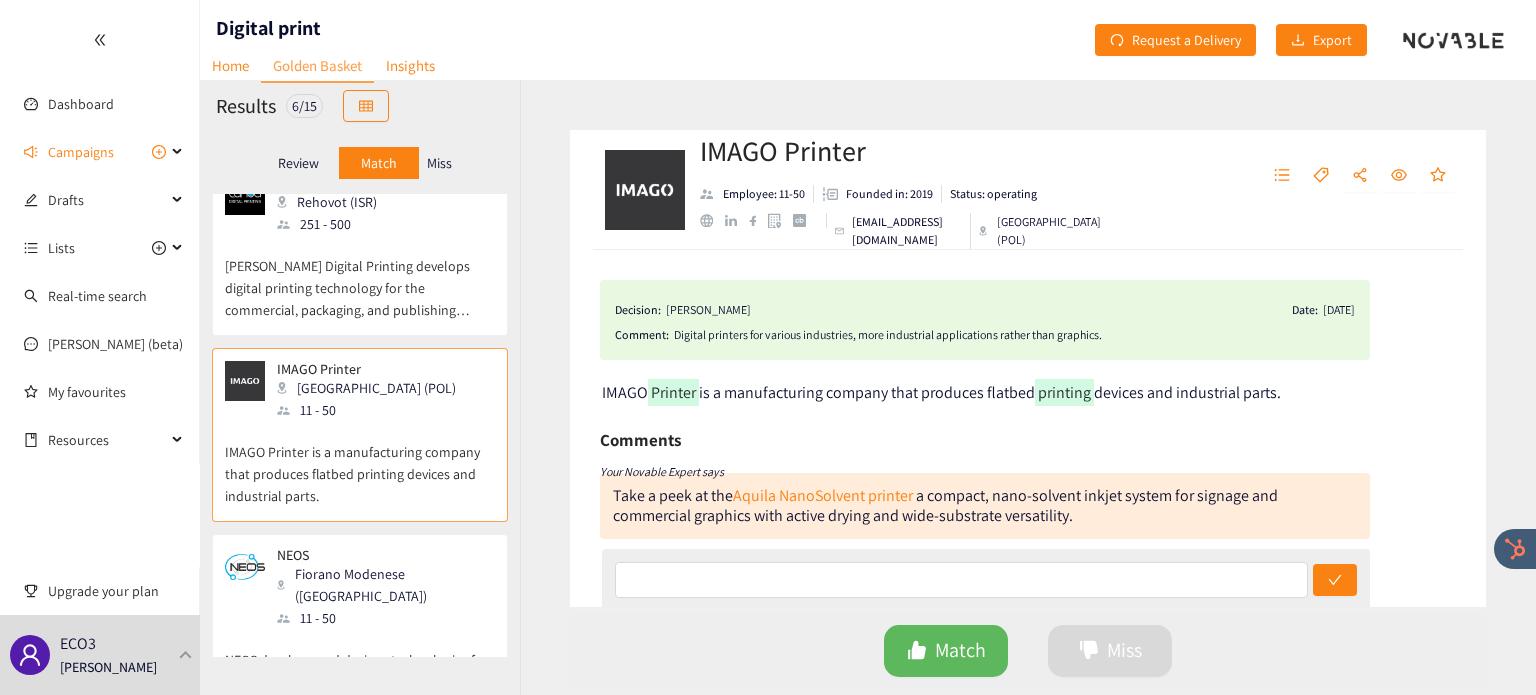 click on "NEOS develops and designs technologies for digital printing." at bounding box center (360, 661) 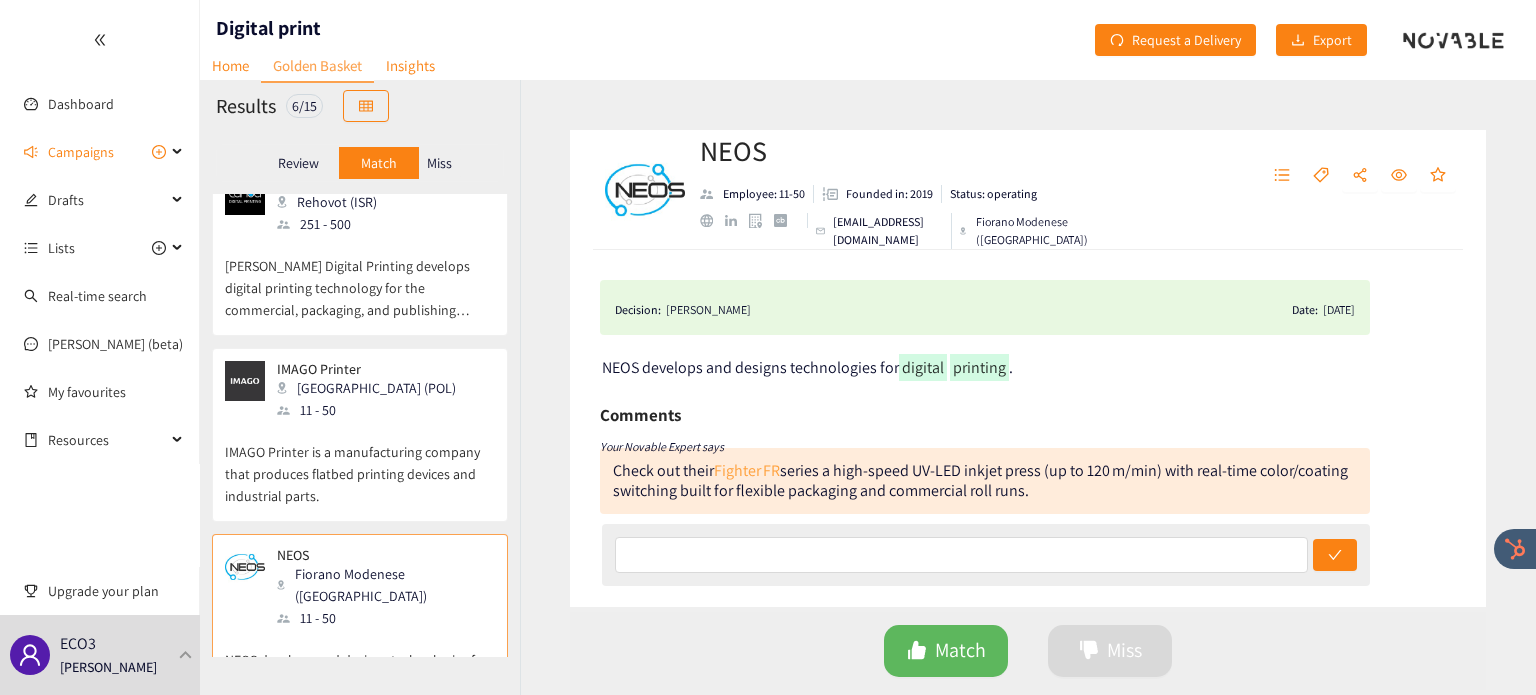 scroll, scrollTop: 12, scrollLeft: 0, axis: vertical 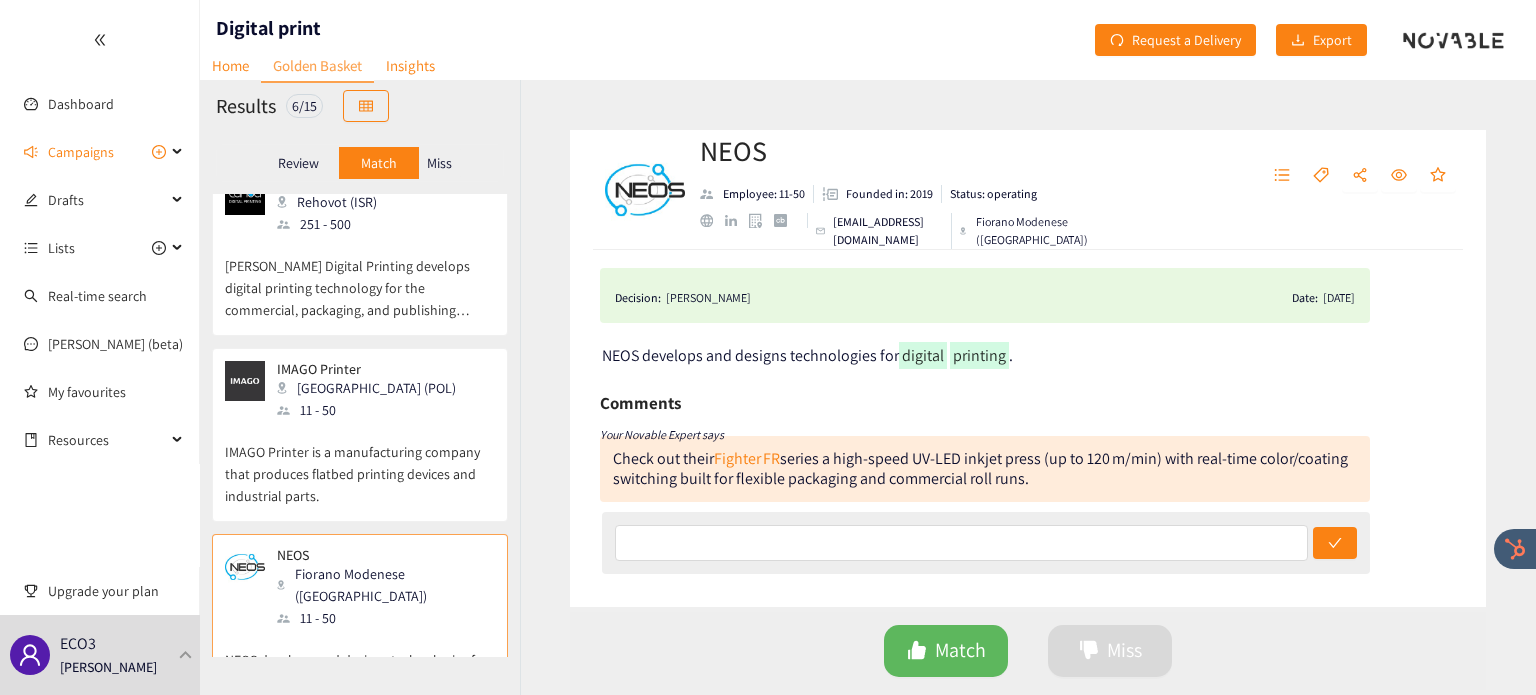 click on "Miss" at bounding box center (439, 163) 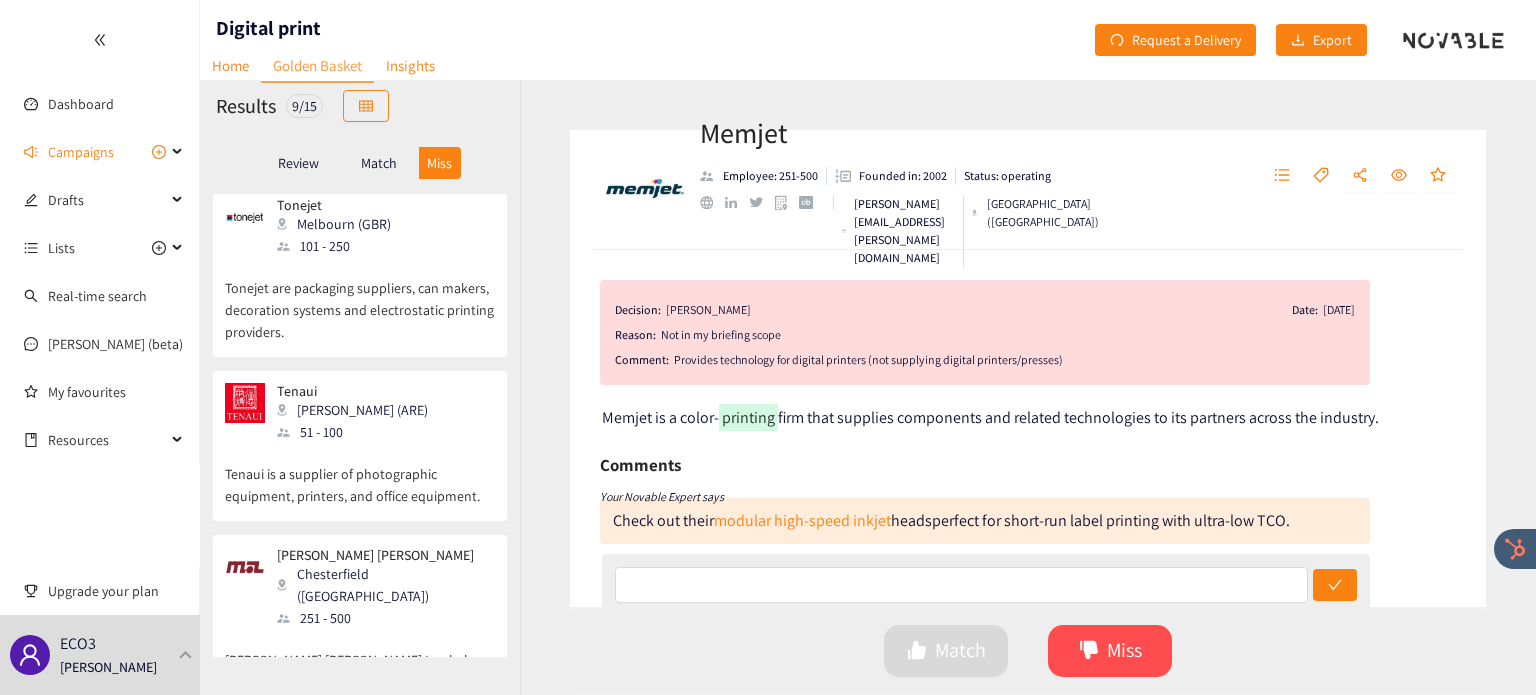 scroll, scrollTop: 0, scrollLeft: 0, axis: both 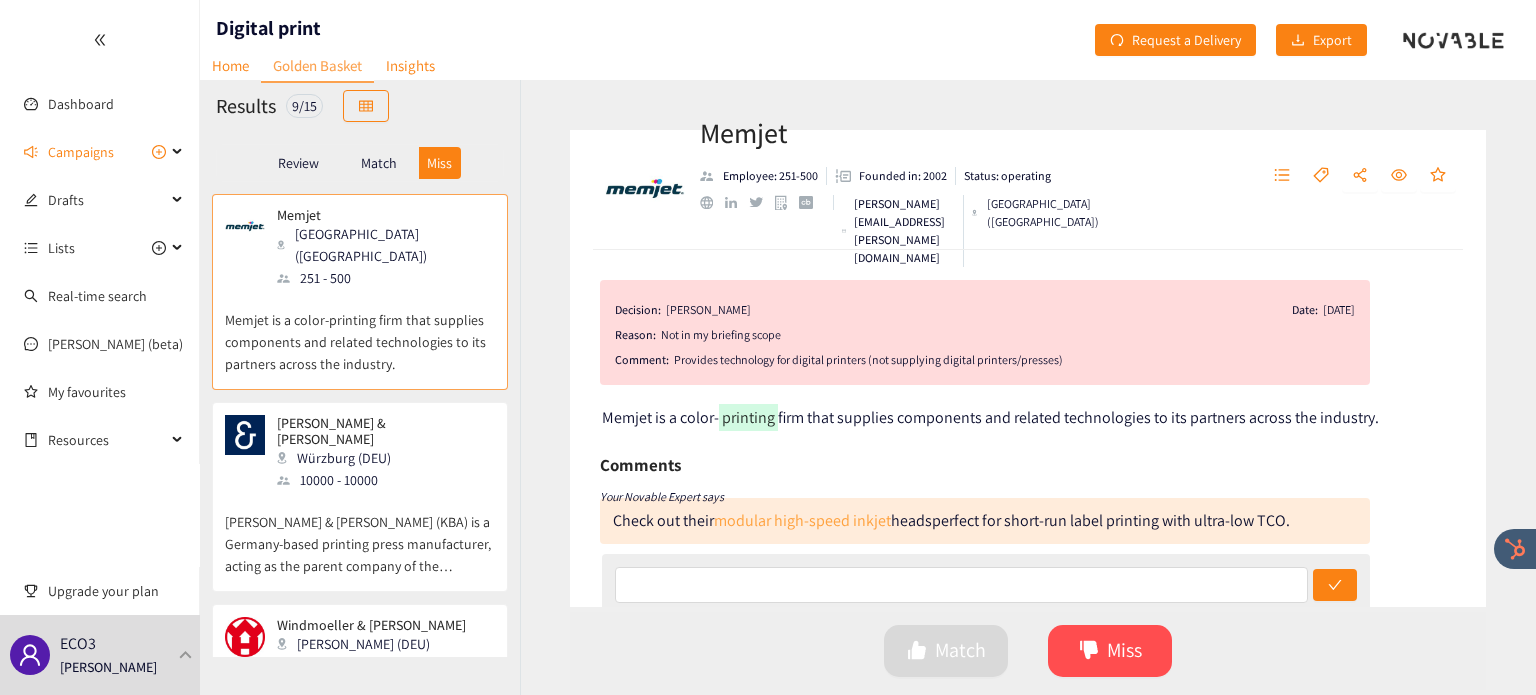 click on "modular high‑speed inkjet" at bounding box center (802, 520) 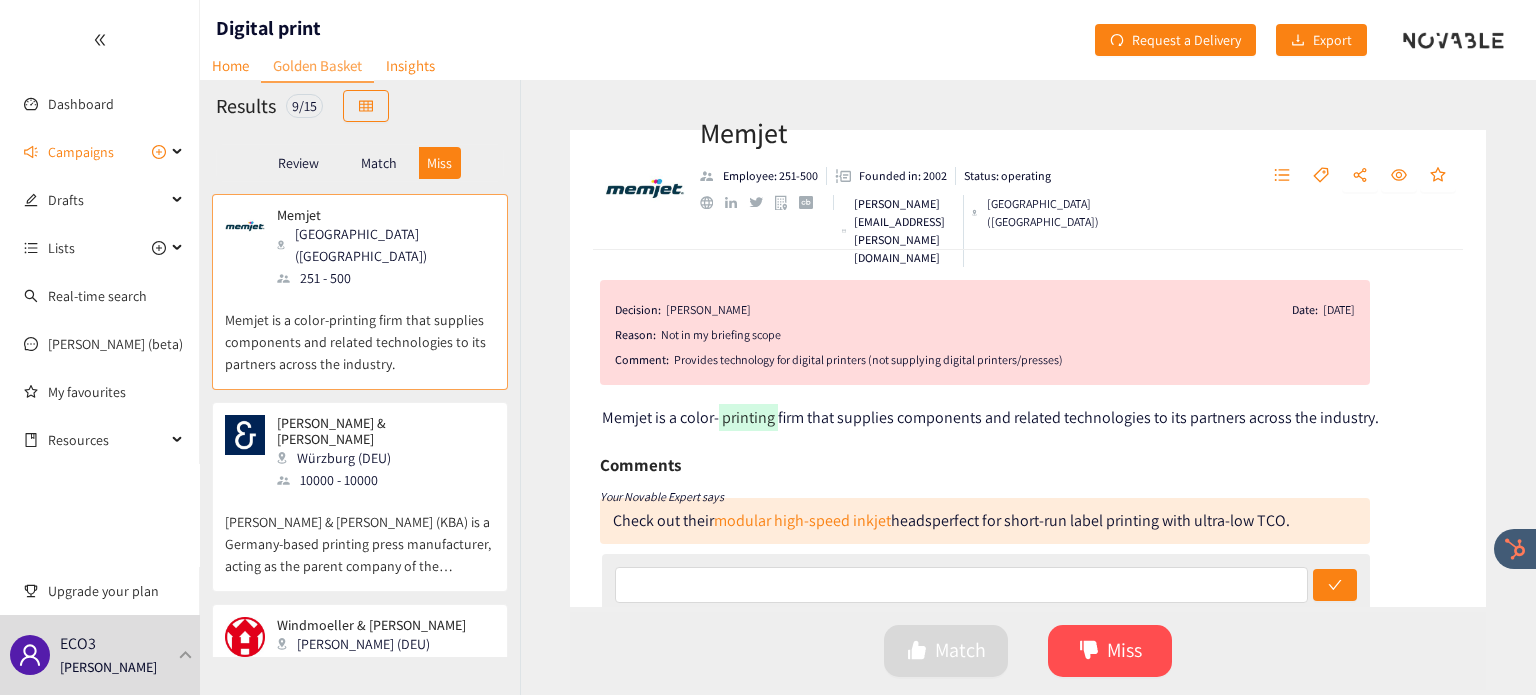 click on "10000 - 10000" at bounding box center [385, 480] 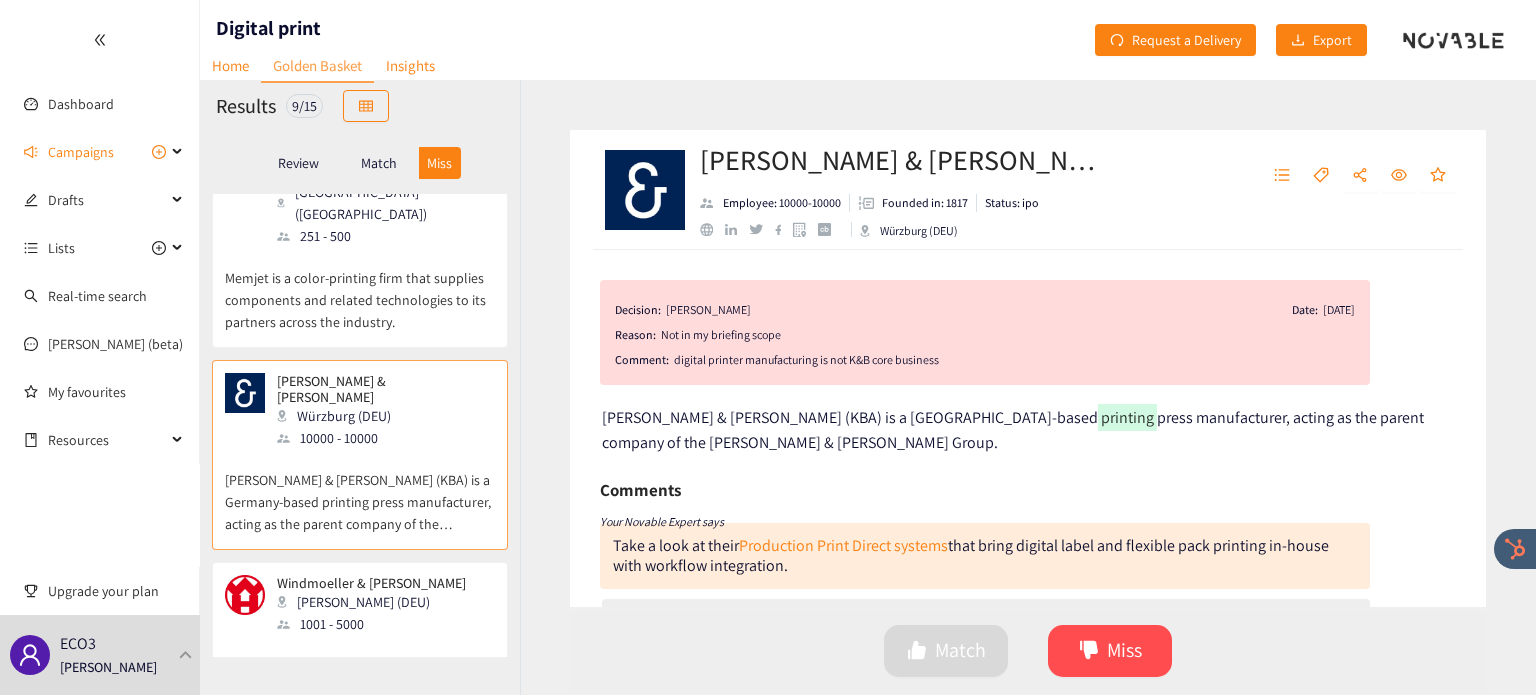 scroll, scrollTop: 44, scrollLeft: 0, axis: vertical 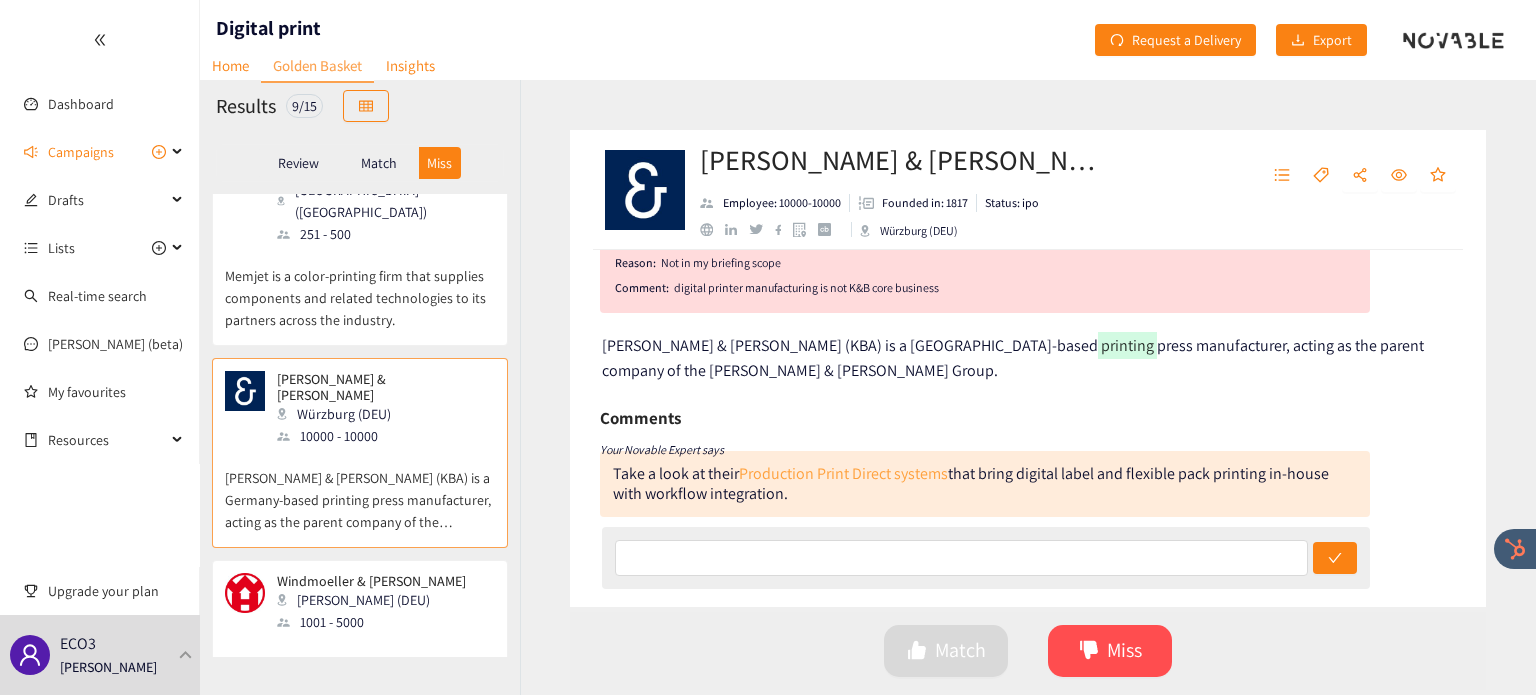 click on "Production Print Direct systems" at bounding box center (843, 473) 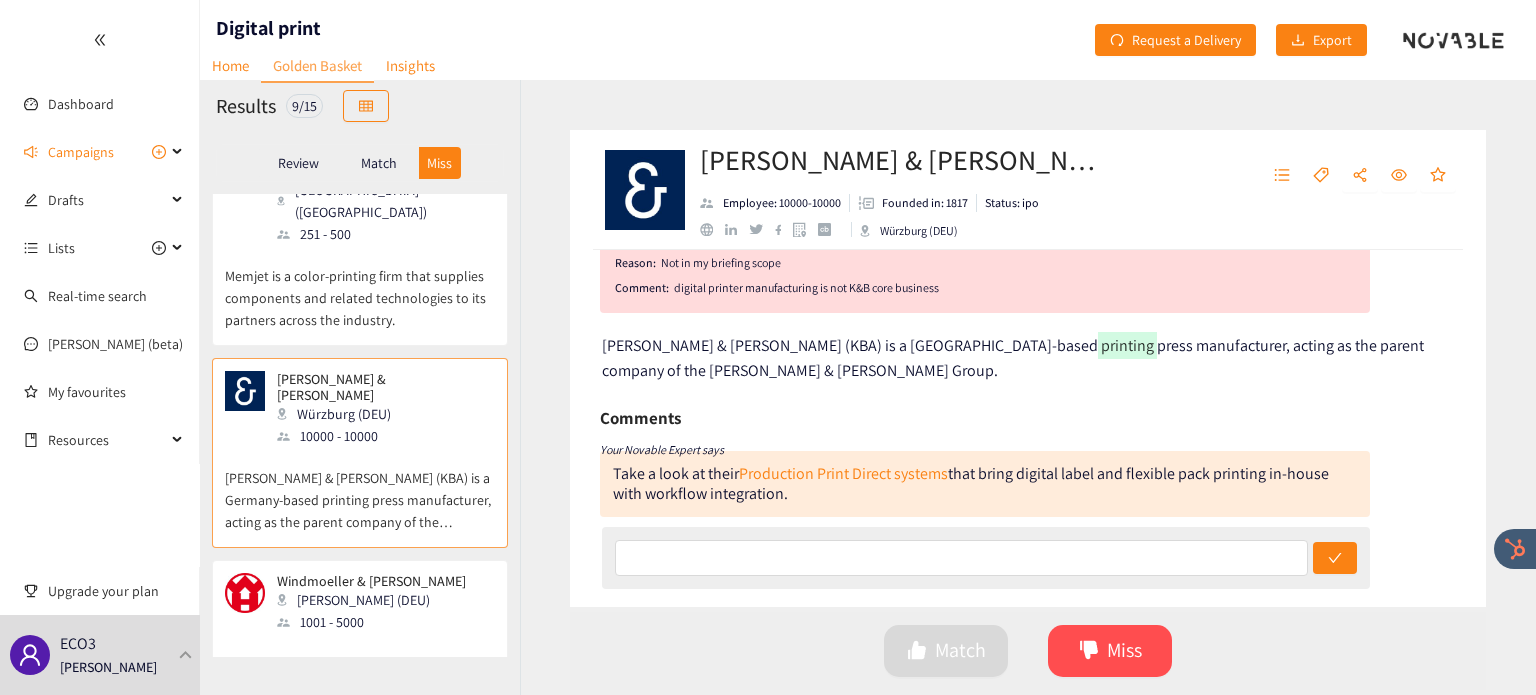 scroll, scrollTop: 56, scrollLeft: 0, axis: vertical 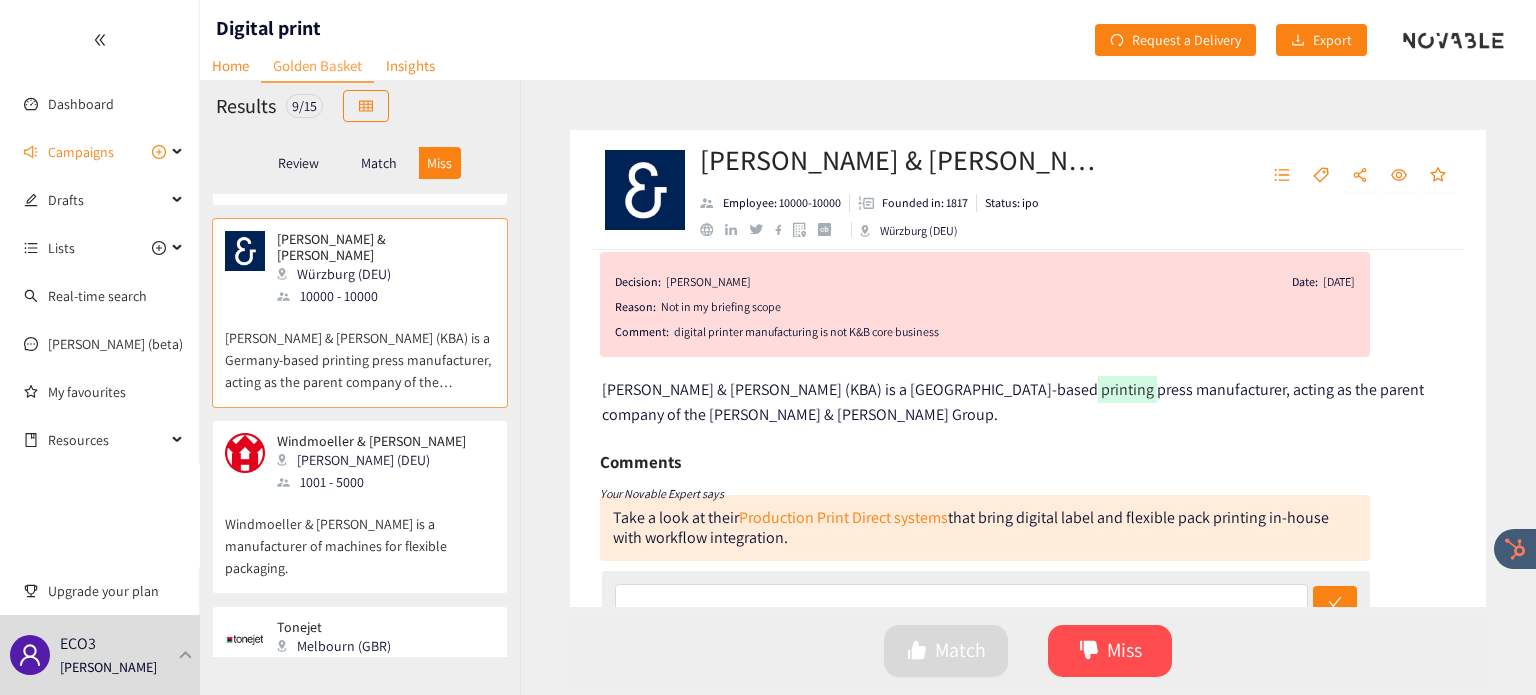 click on "Windmoeller & [PERSON_NAME] is a manufacturer of machines for flexible packaging." at bounding box center [360, 536] 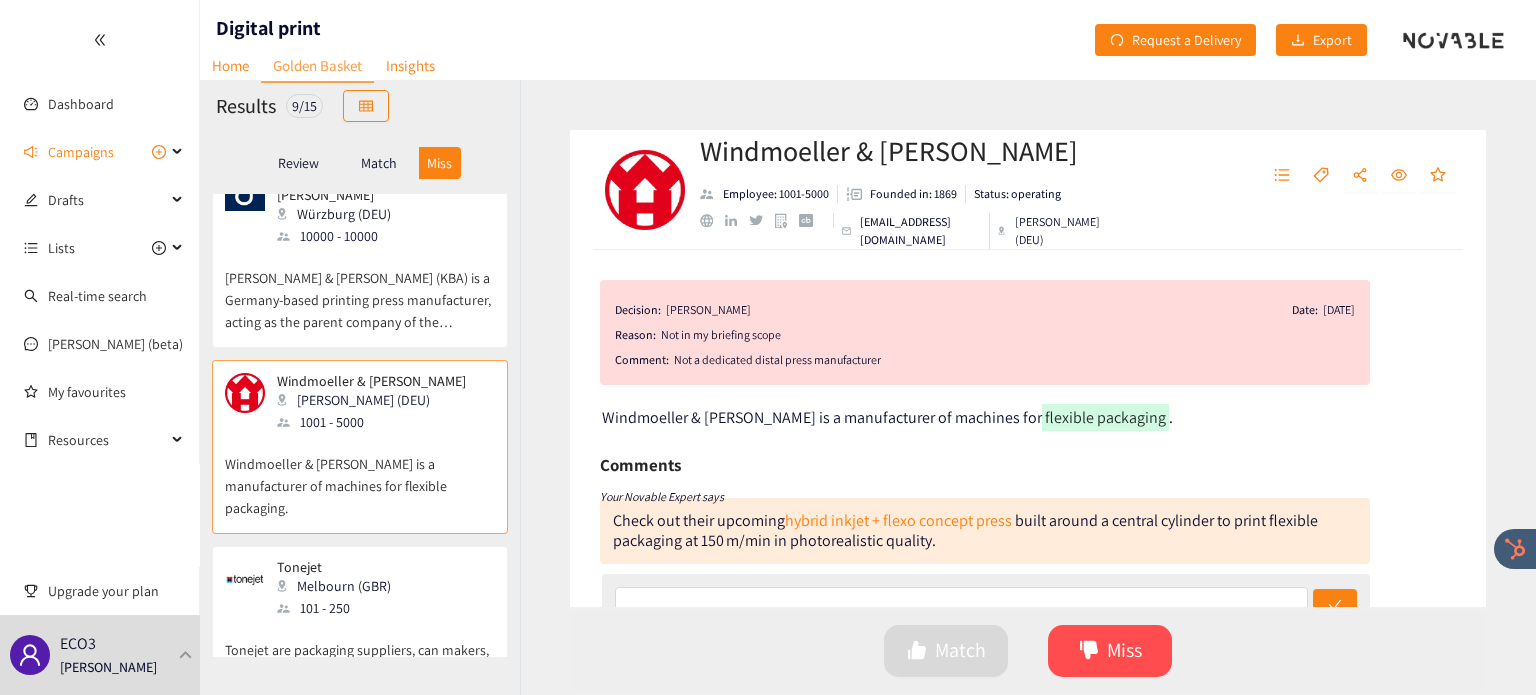 scroll, scrollTop: 246, scrollLeft: 0, axis: vertical 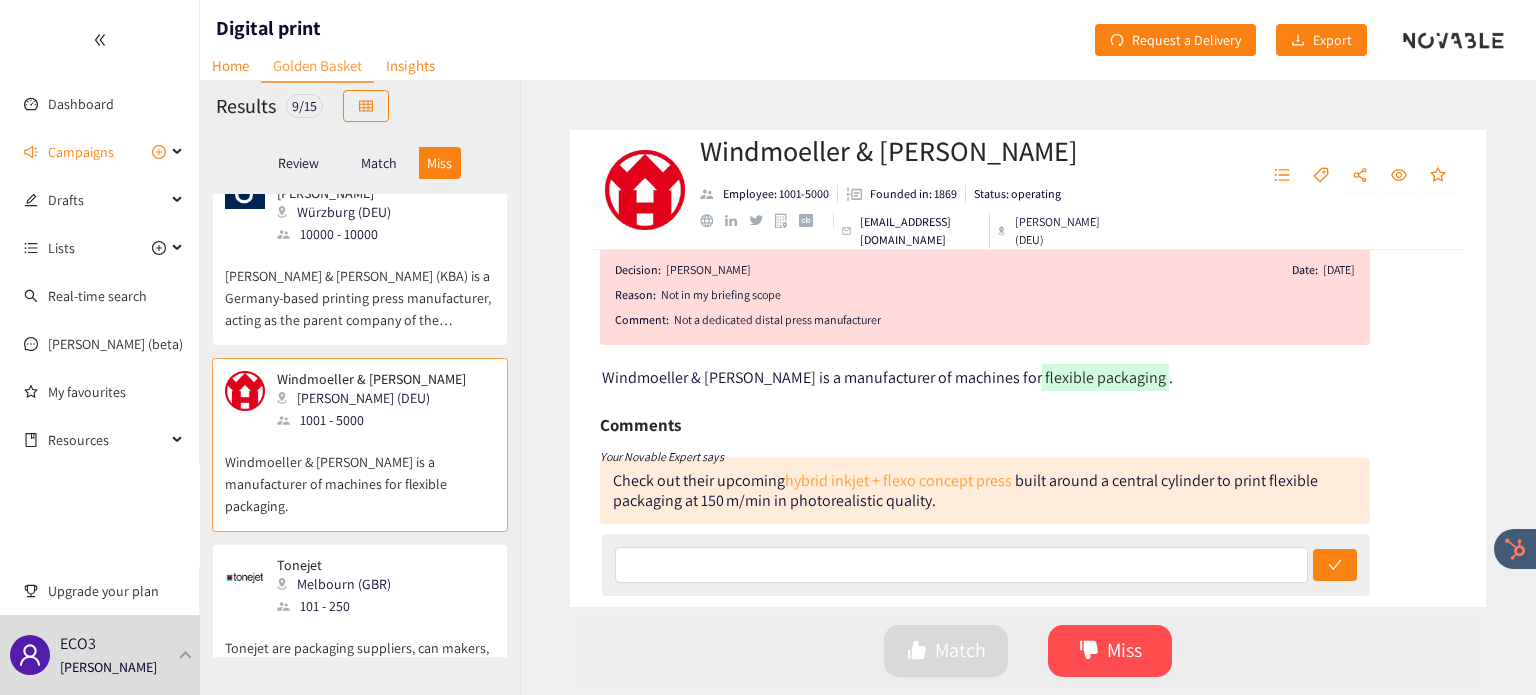 click on "hybrid inkjet + flexo concept press" at bounding box center [898, 480] 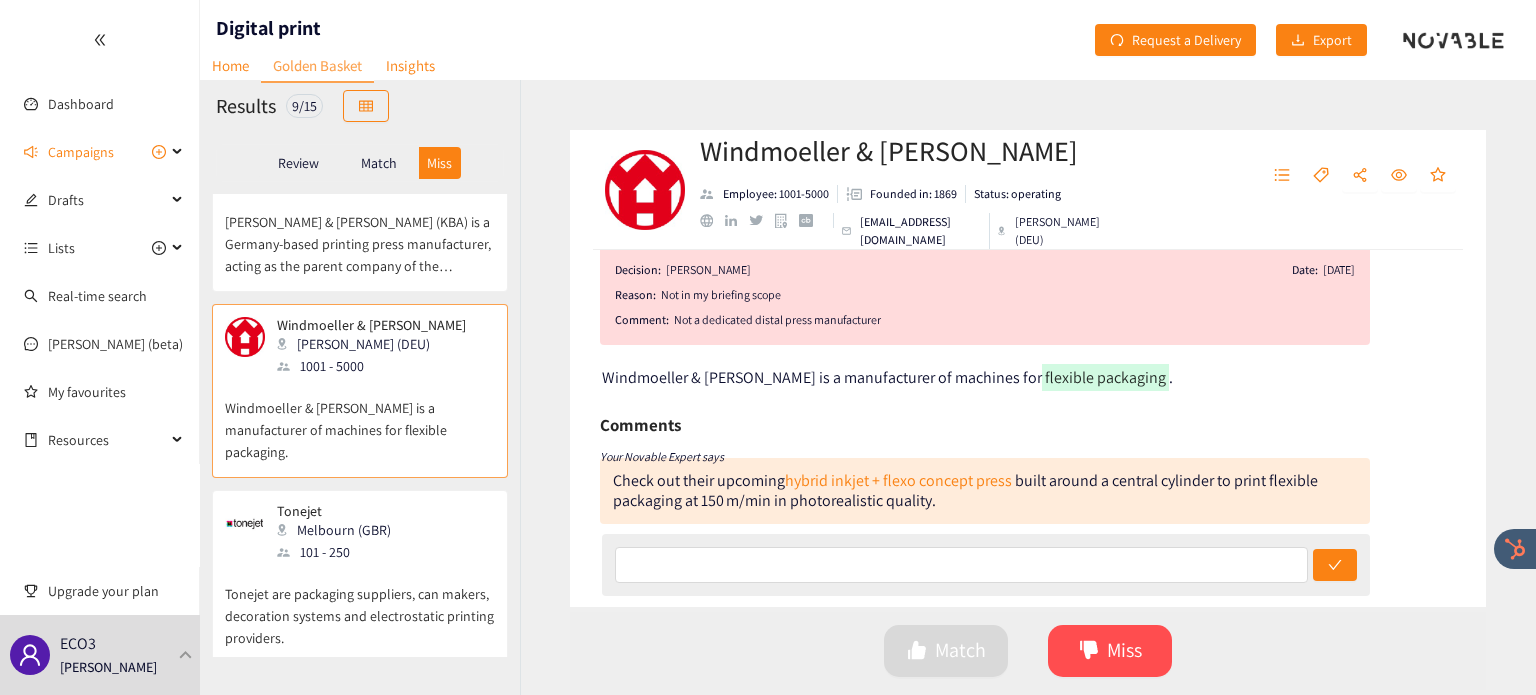scroll, scrollTop: 302, scrollLeft: 0, axis: vertical 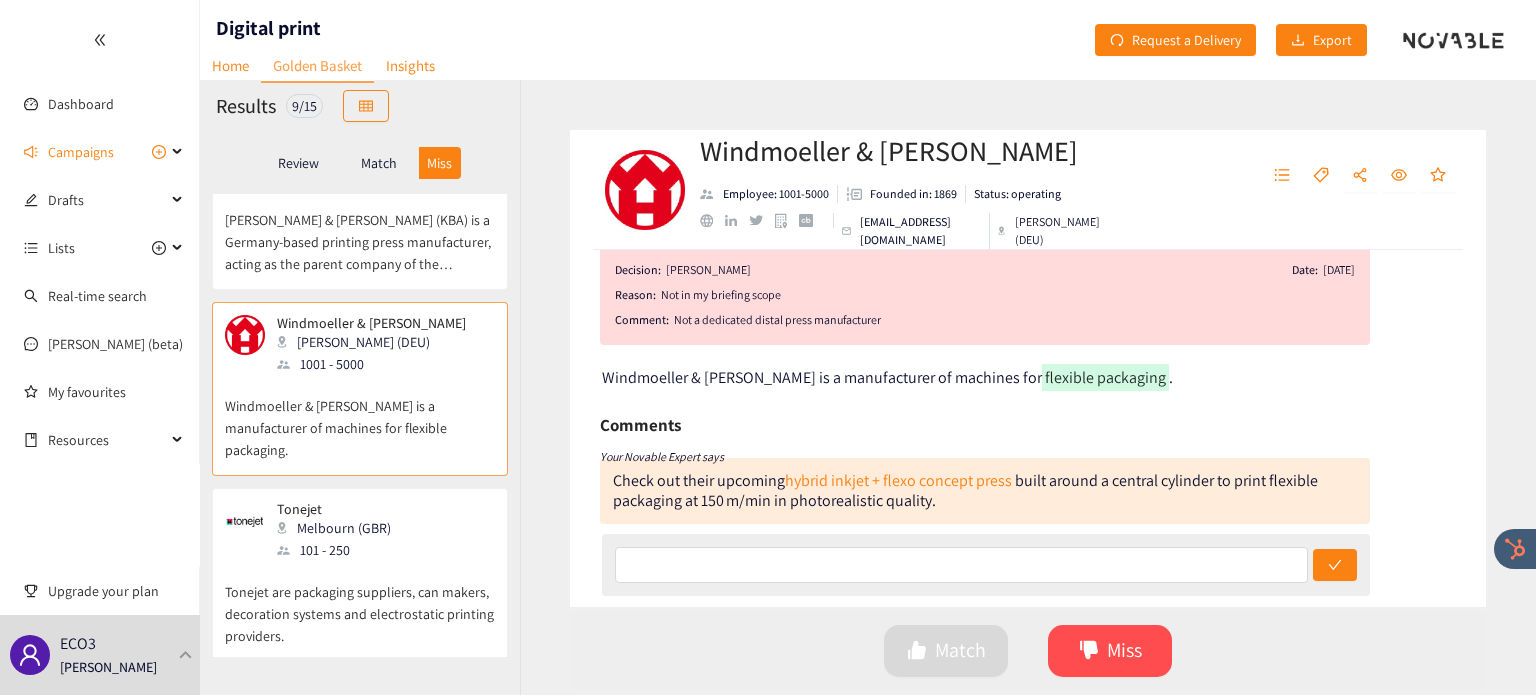 click on "Tonejet" at bounding box center (334, 509) 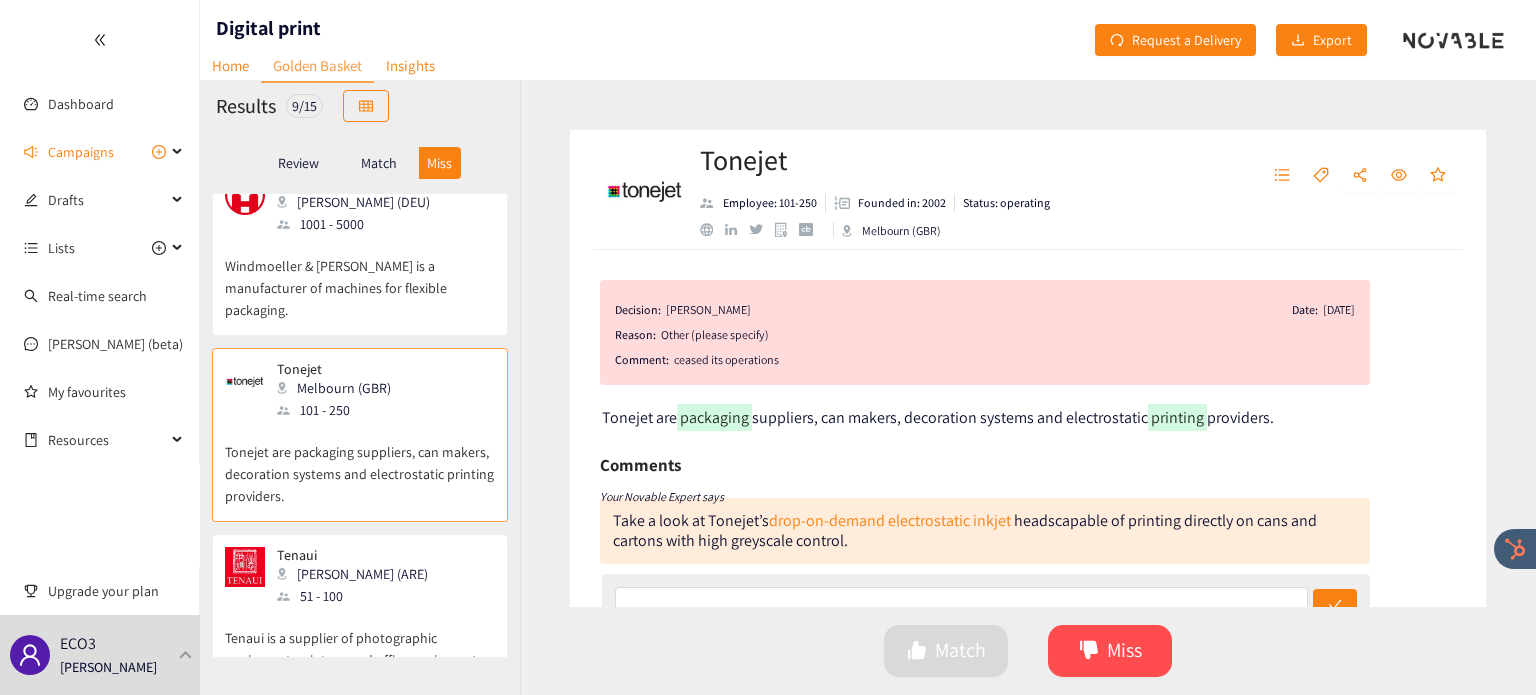 scroll, scrollTop: 488, scrollLeft: 0, axis: vertical 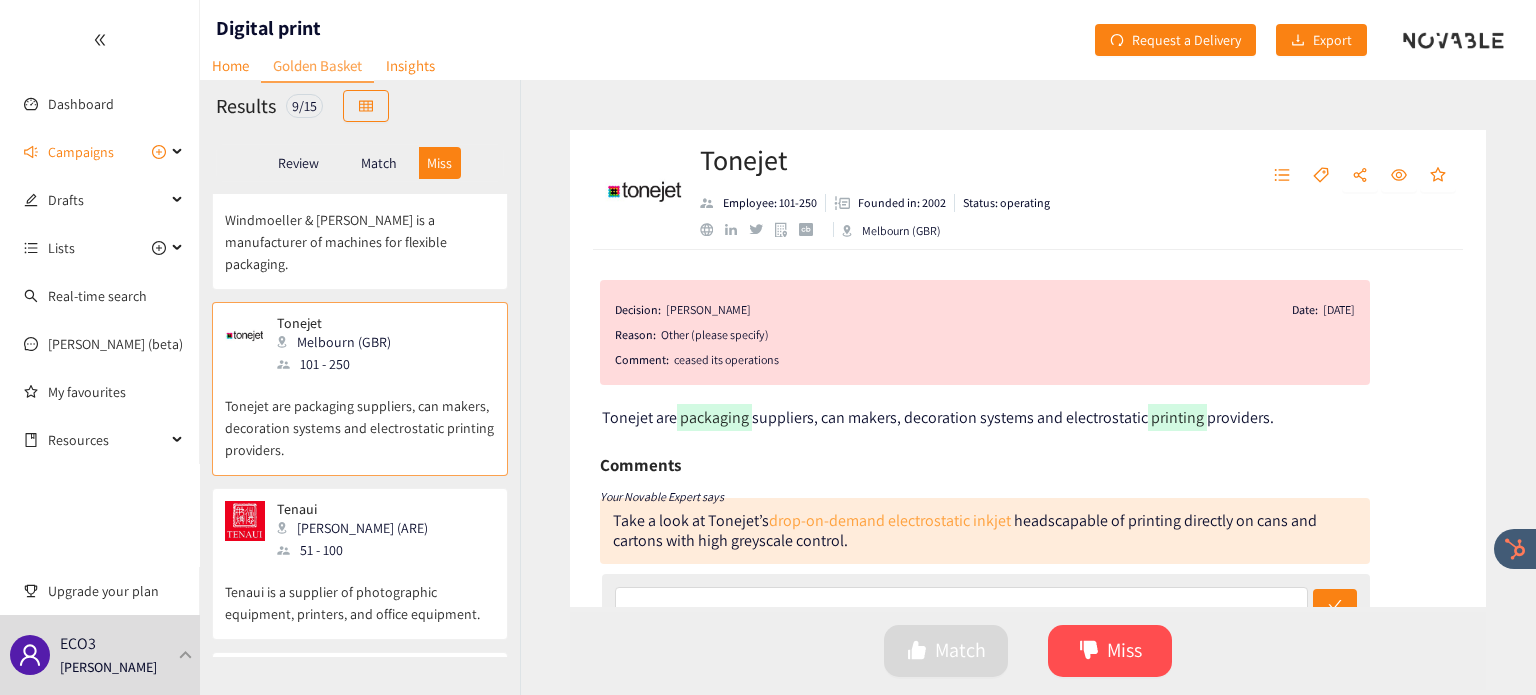 click on "drop‑on‑demand electrostatic inkjet" at bounding box center [890, 520] 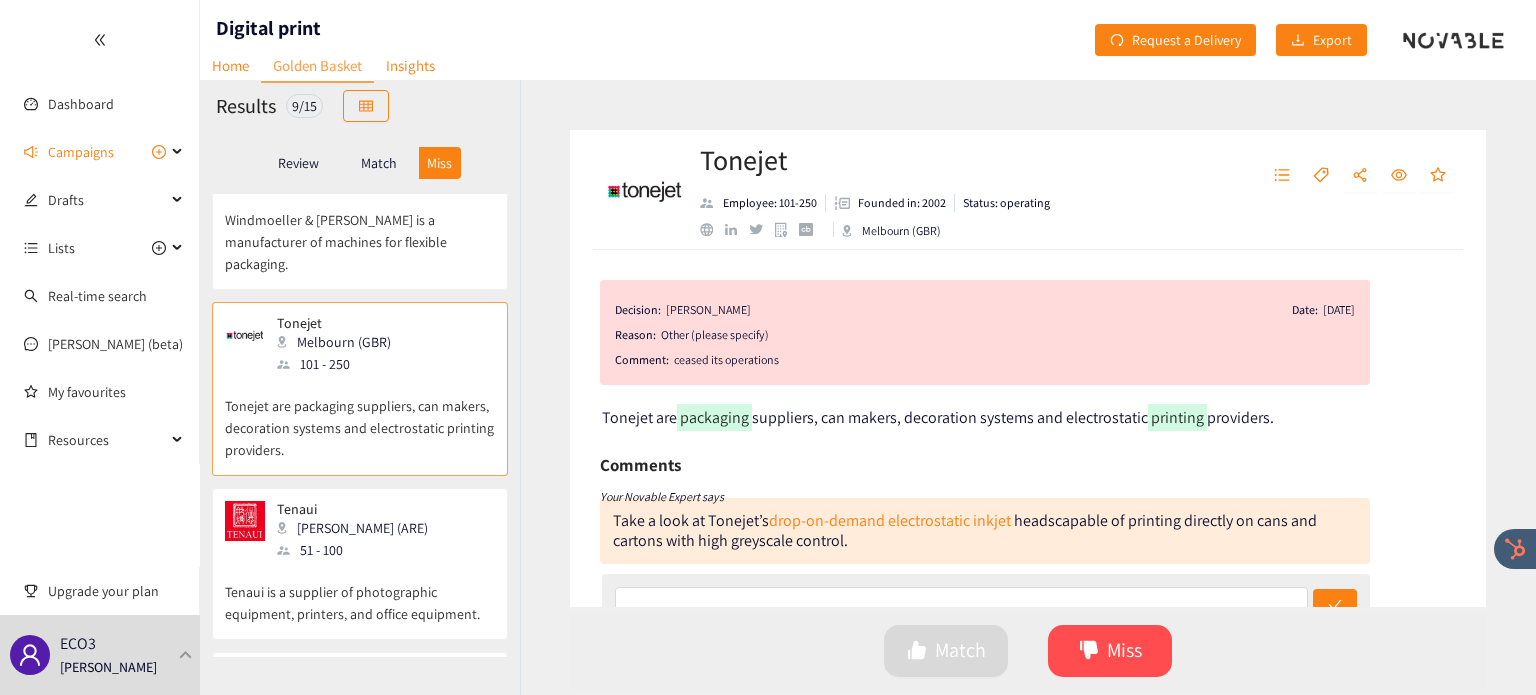 click on "Tenaui is a supplier of photographic equipment, printers, and office equipment." at bounding box center (360, 593) 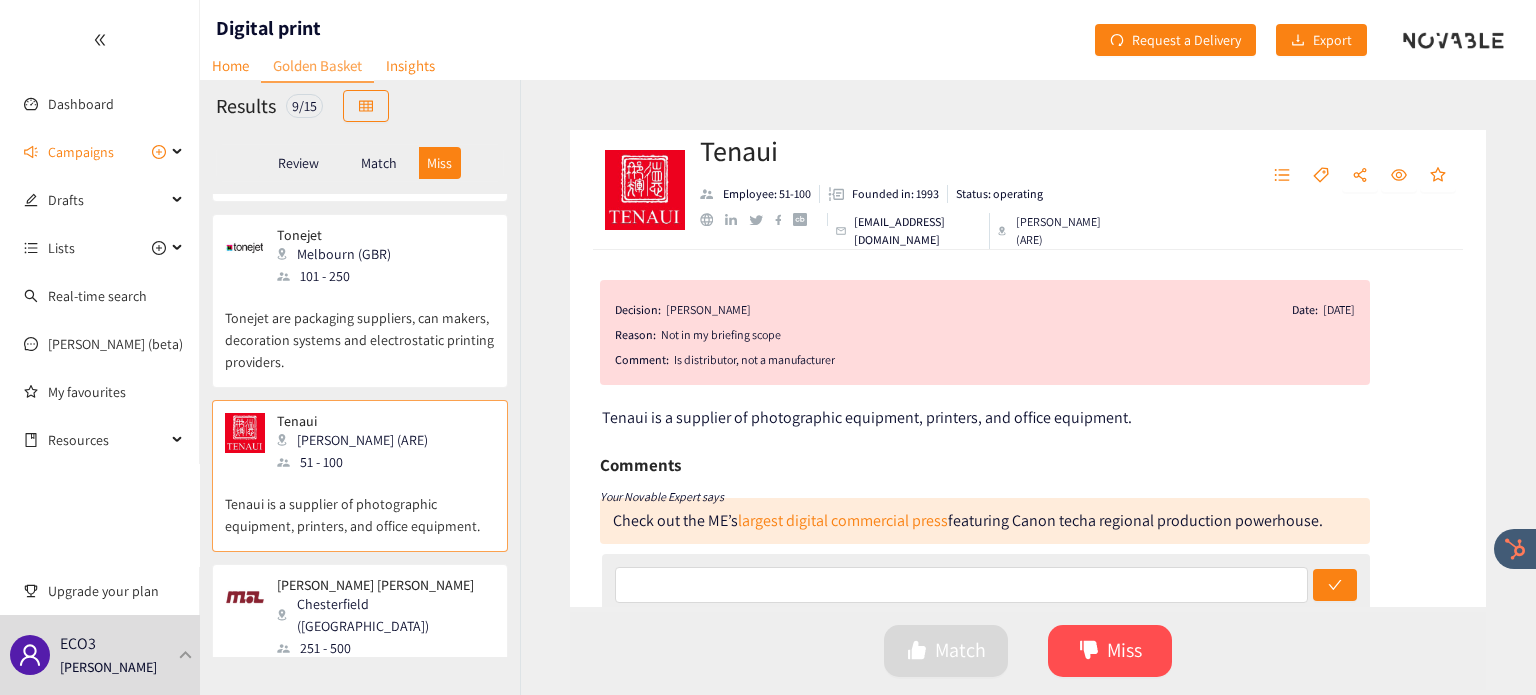 scroll, scrollTop: 579, scrollLeft: 0, axis: vertical 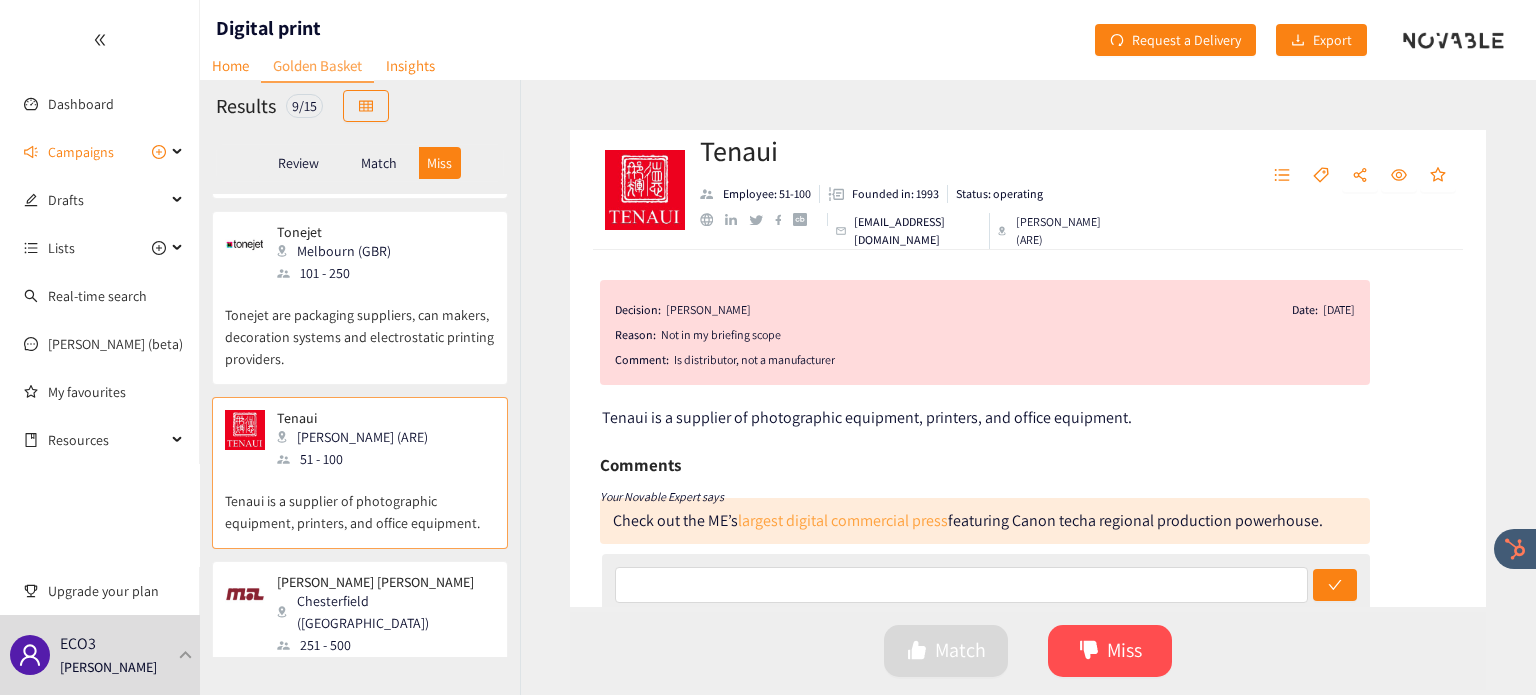 click on "largest digital commercial press" at bounding box center (843, 520) 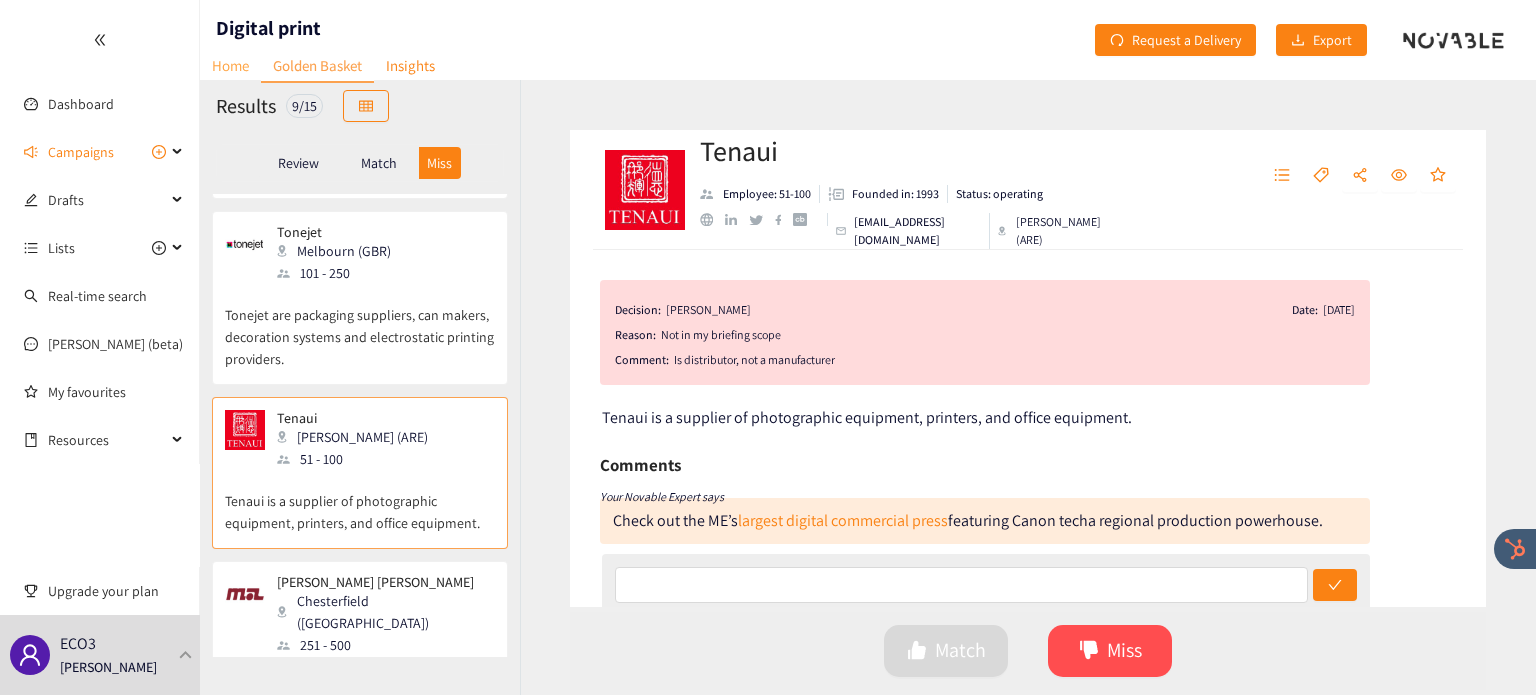 click on "Home" at bounding box center (230, 65) 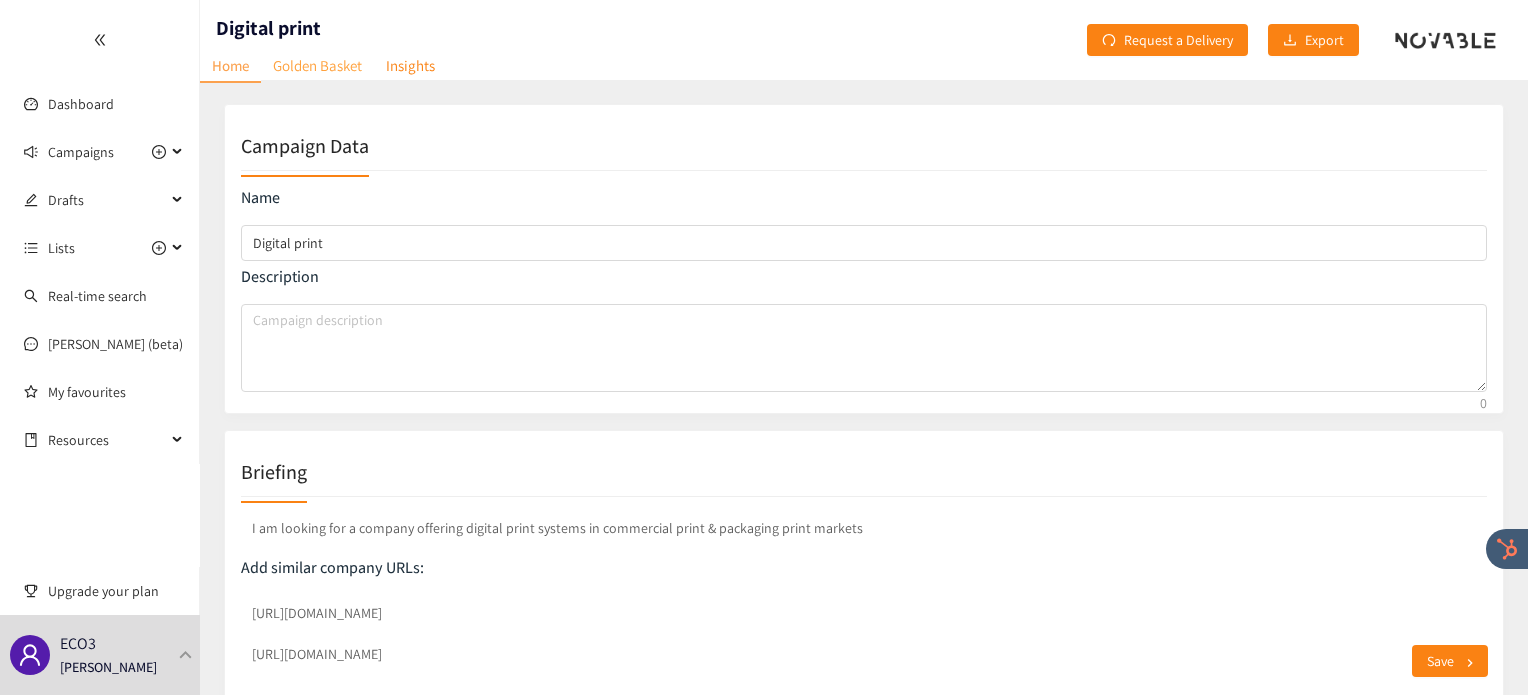 click on "Golden Basket" at bounding box center [317, 65] 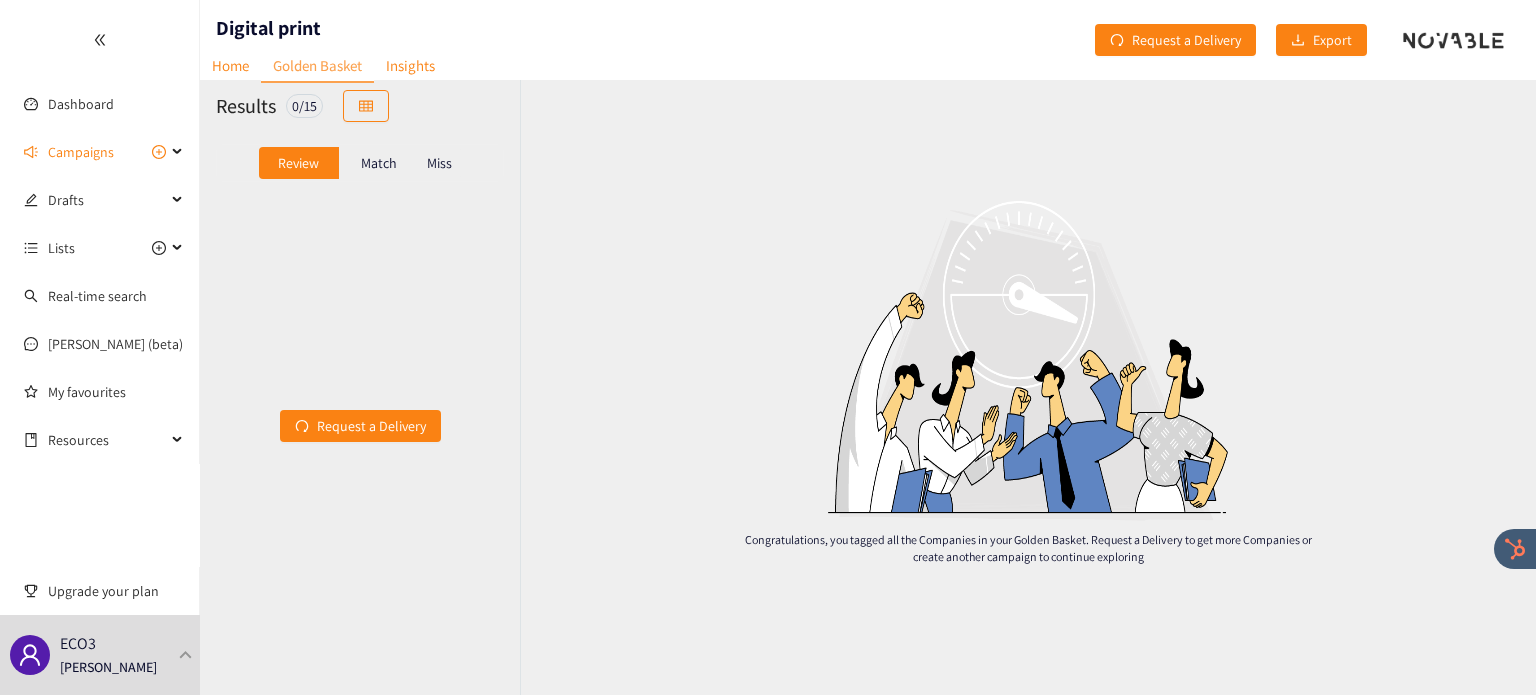 click on "Miss" at bounding box center [439, 163] 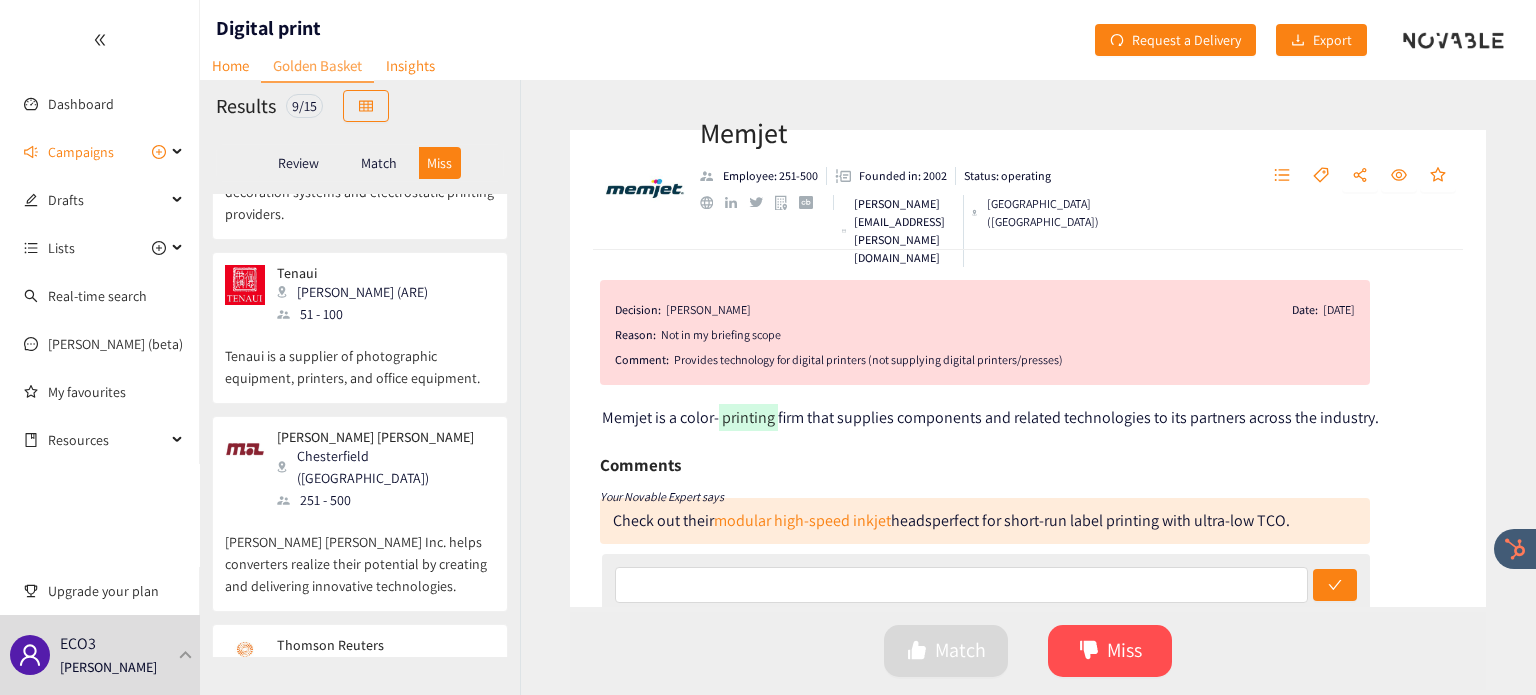 scroll, scrollTop: 747, scrollLeft: 0, axis: vertical 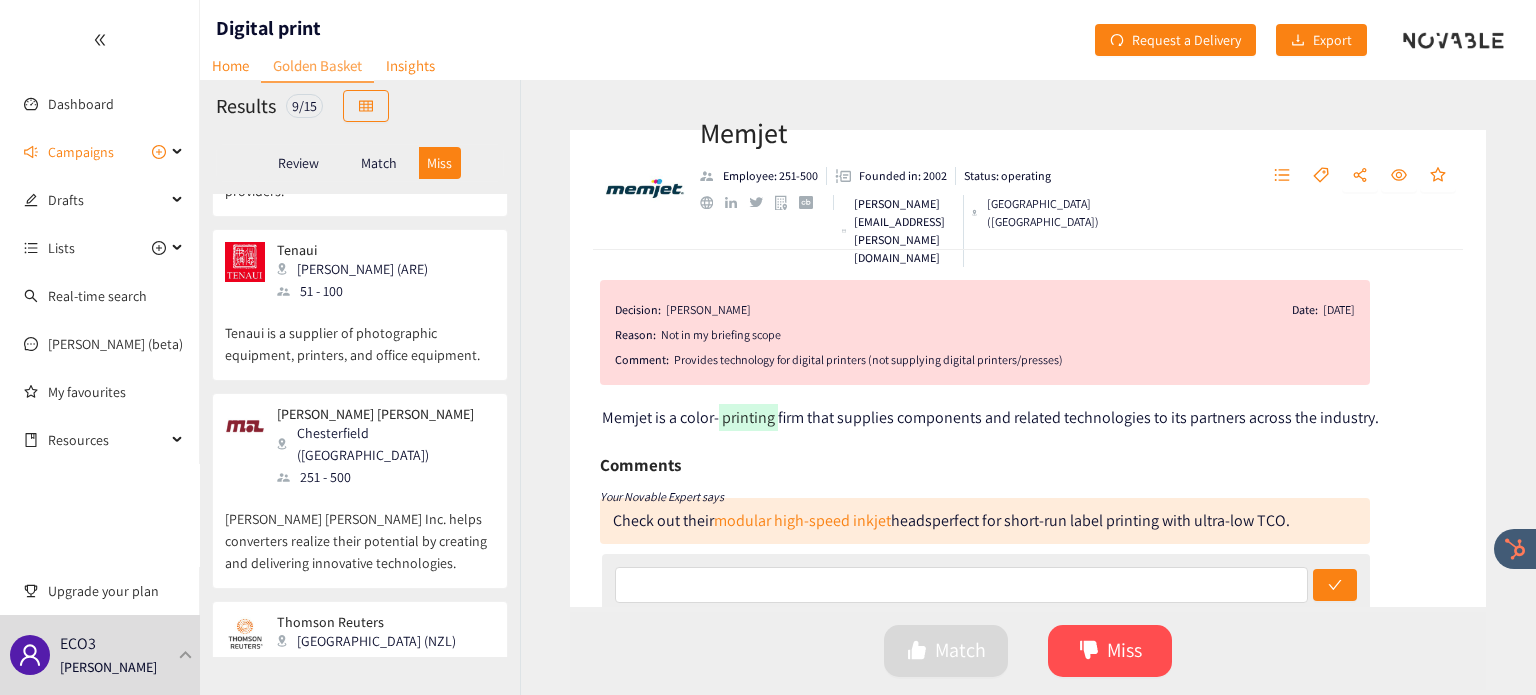 click on "[PERSON_NAME] [PERSON_NAME] Inc. helps converters realize their potential by creating and delivering innovative technologies." at bounding box center [360, 531] 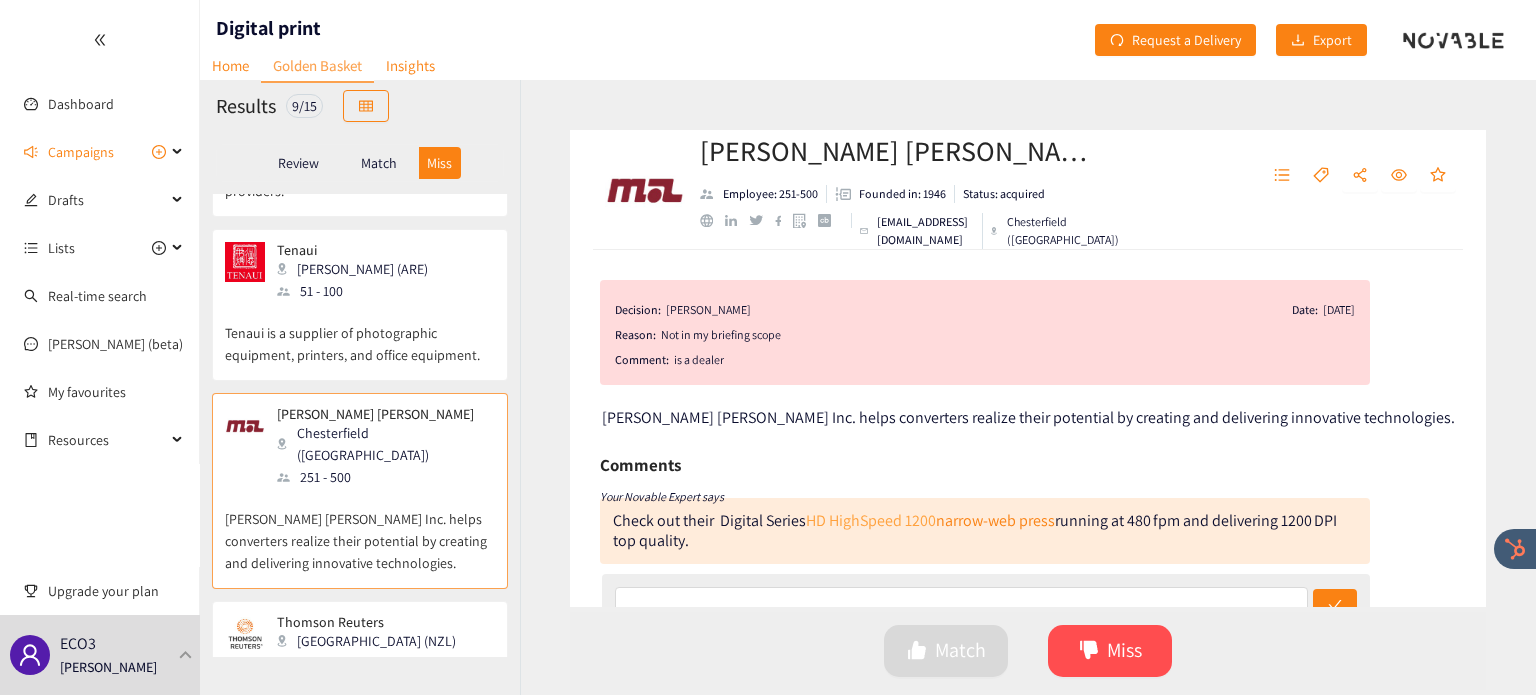 click on "HD HighSpeed 1200" at bounding box center [871, 520] 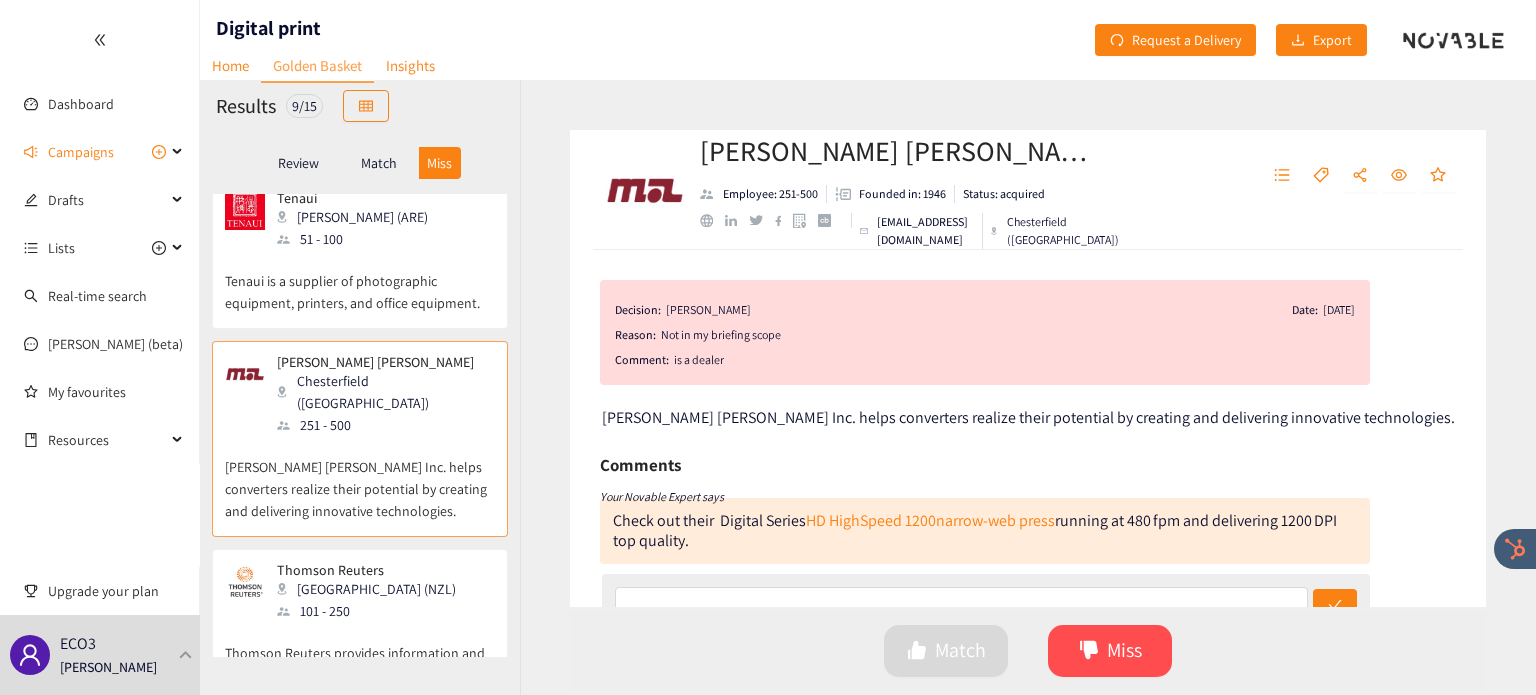 scroll, scrollTop: 856, scrollLeft: 0, axis: vertical 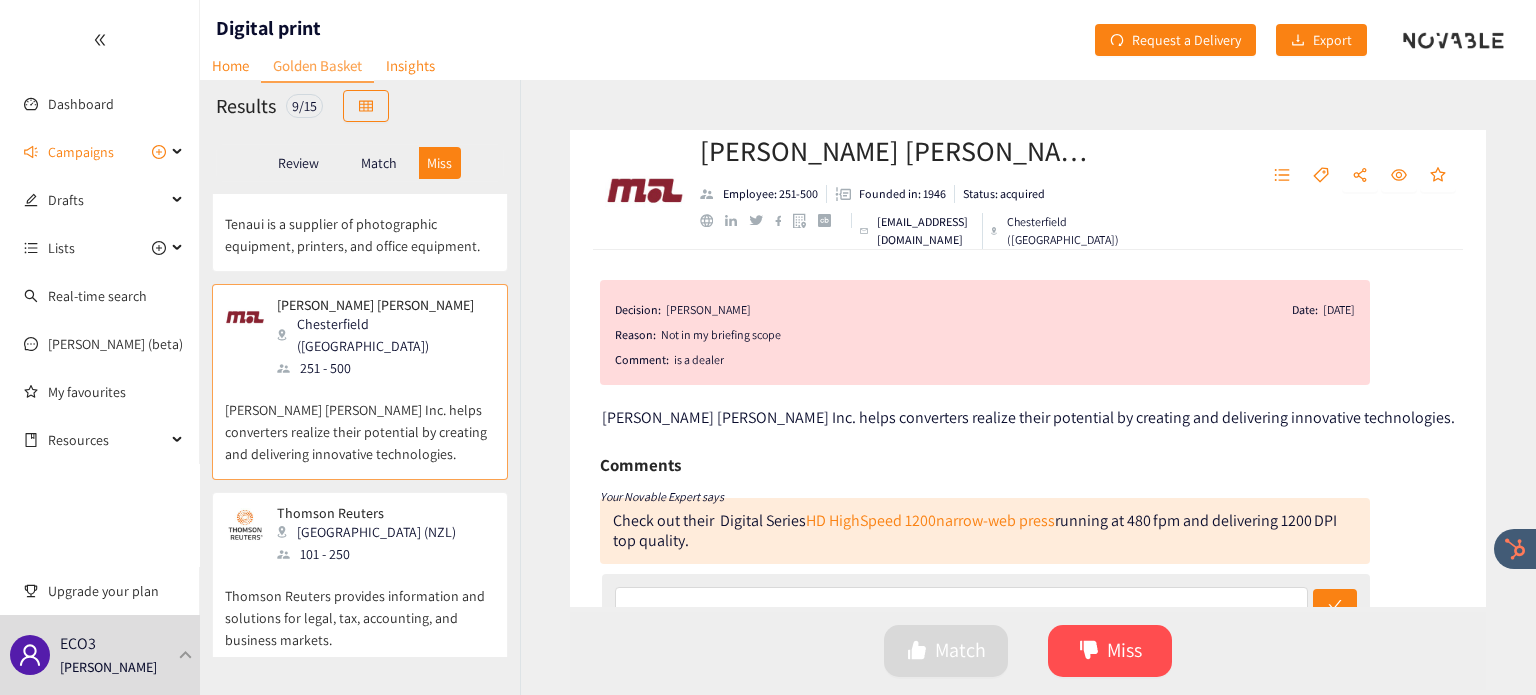 click on "Thomson Reuters provides information and solutions for legal, tax, accounting, and business markets." at bounding box center [360, 608] 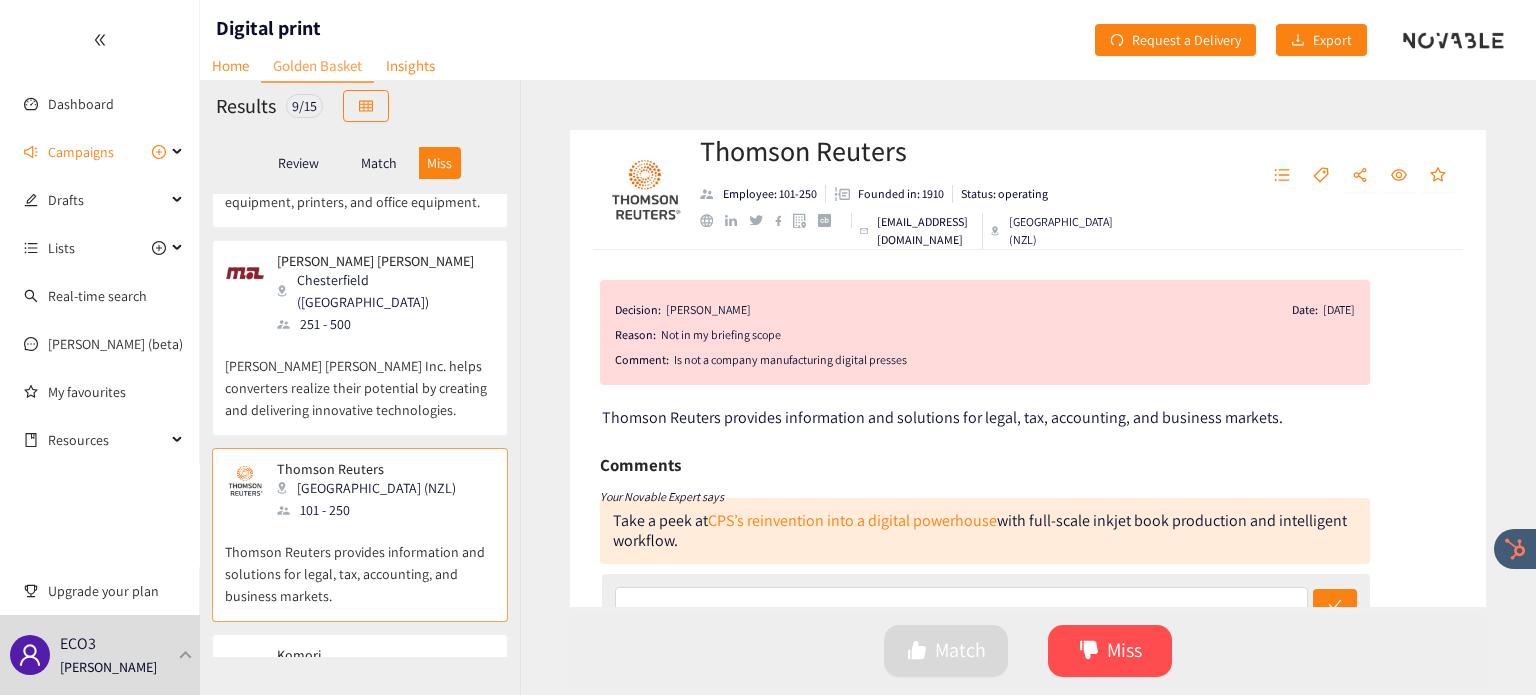 scroll, scrollTop: 916, scrollLeft: 0, axis: vertical 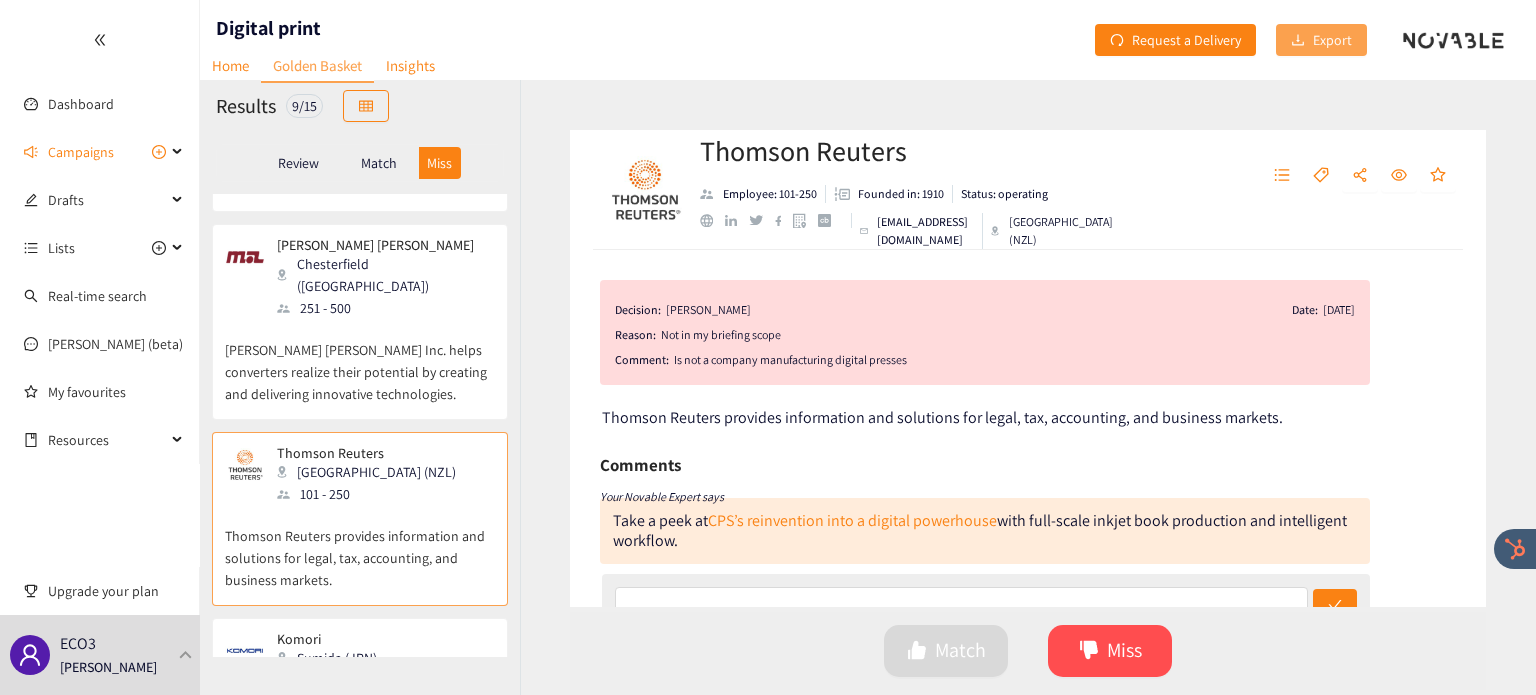 click on "Export" at bounding box center [1332, 40] 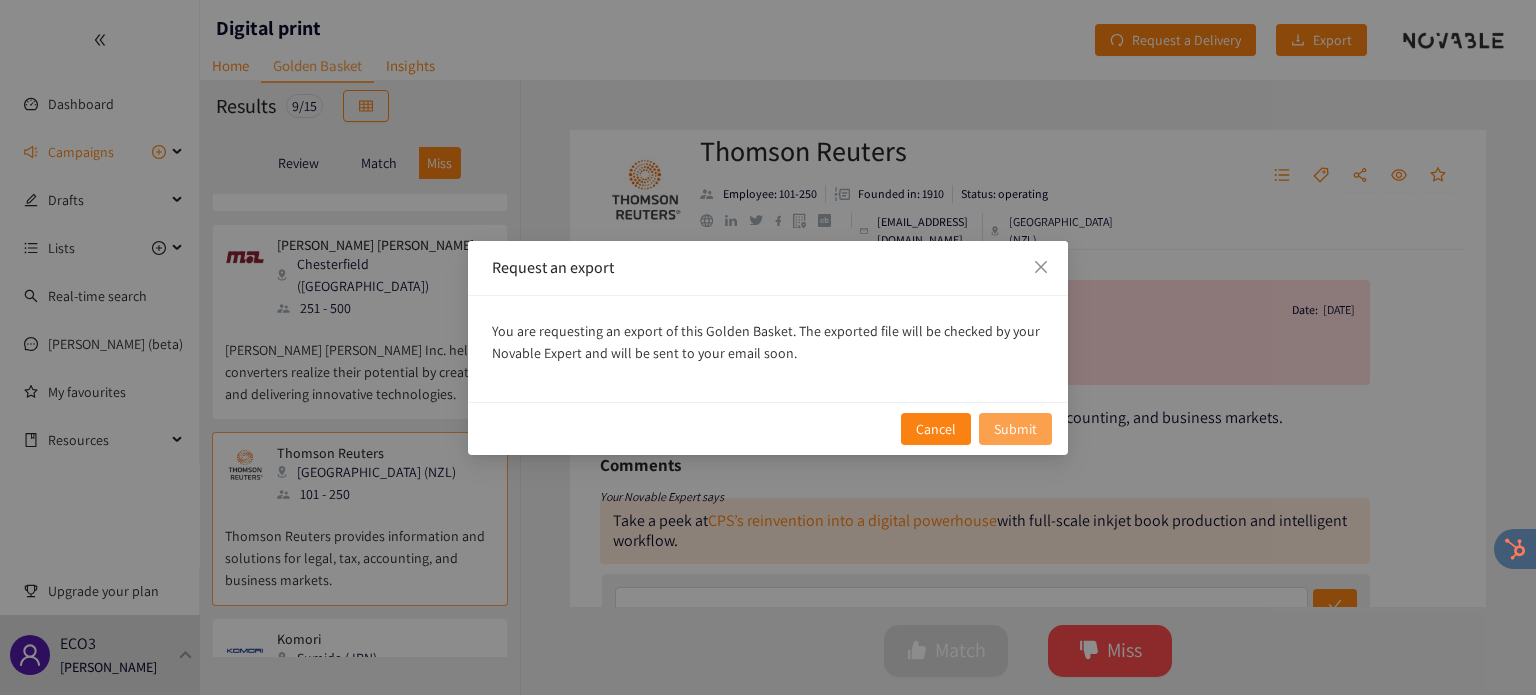 click on "Submit" at bounding box center (1015, 429) 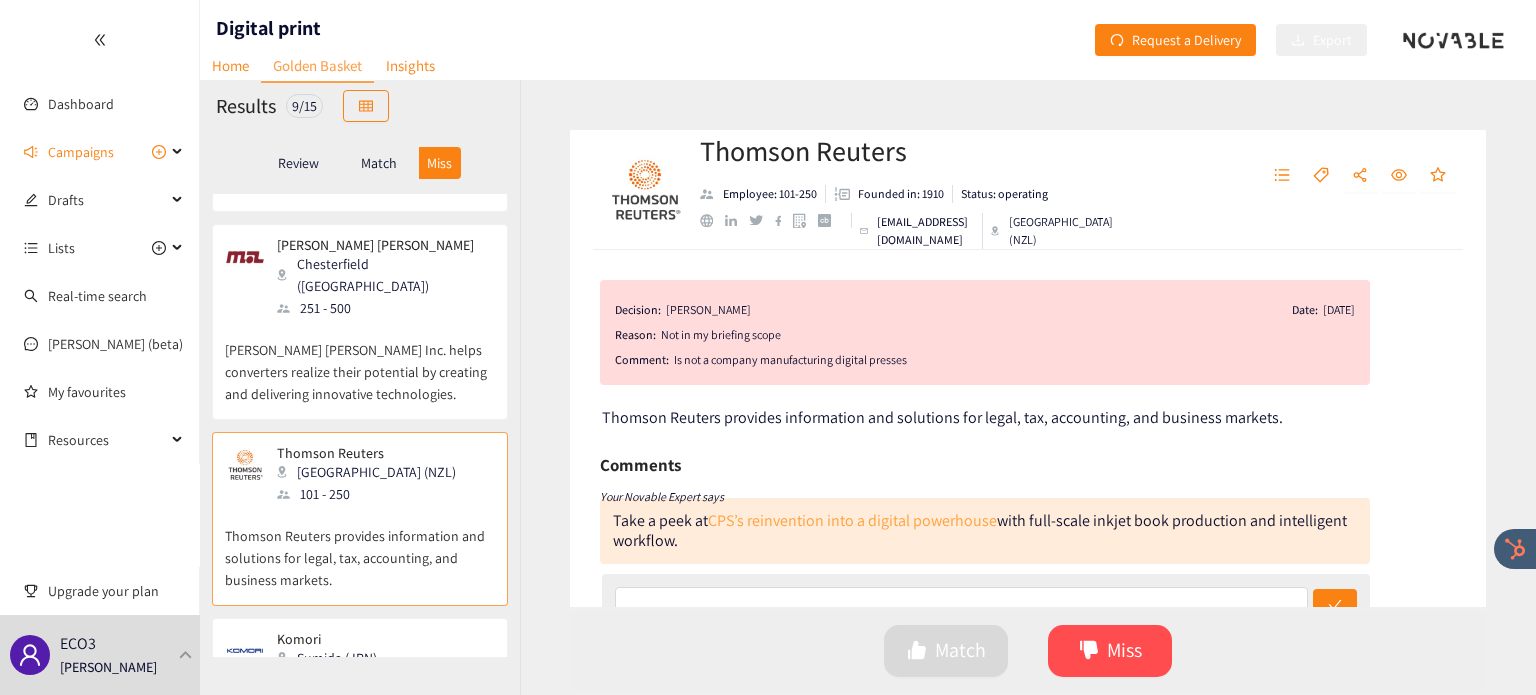 click on "CPS’s reinvention into a digital powerhouse" at bounding box center [852, 520] 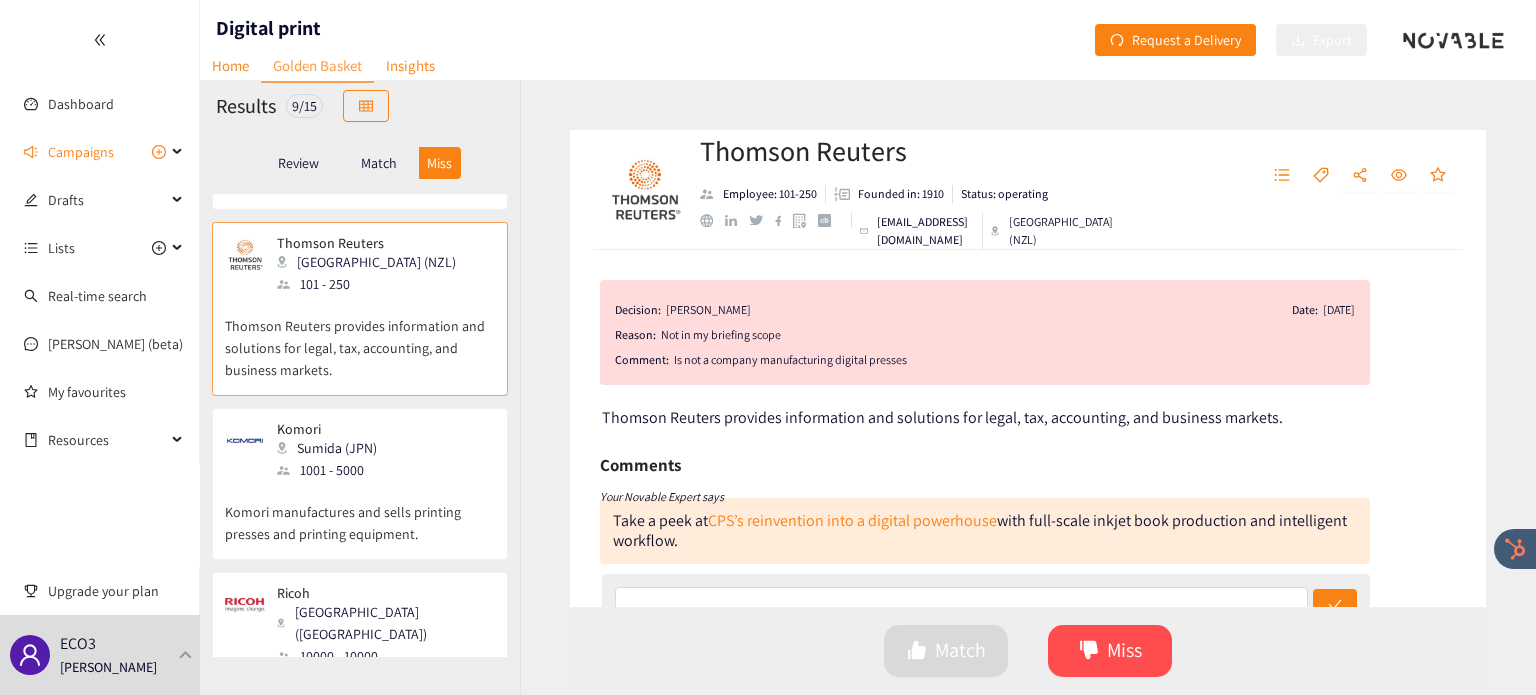 scroll, scrollTop: 1126, scrollLeft: 0, axis: vertical 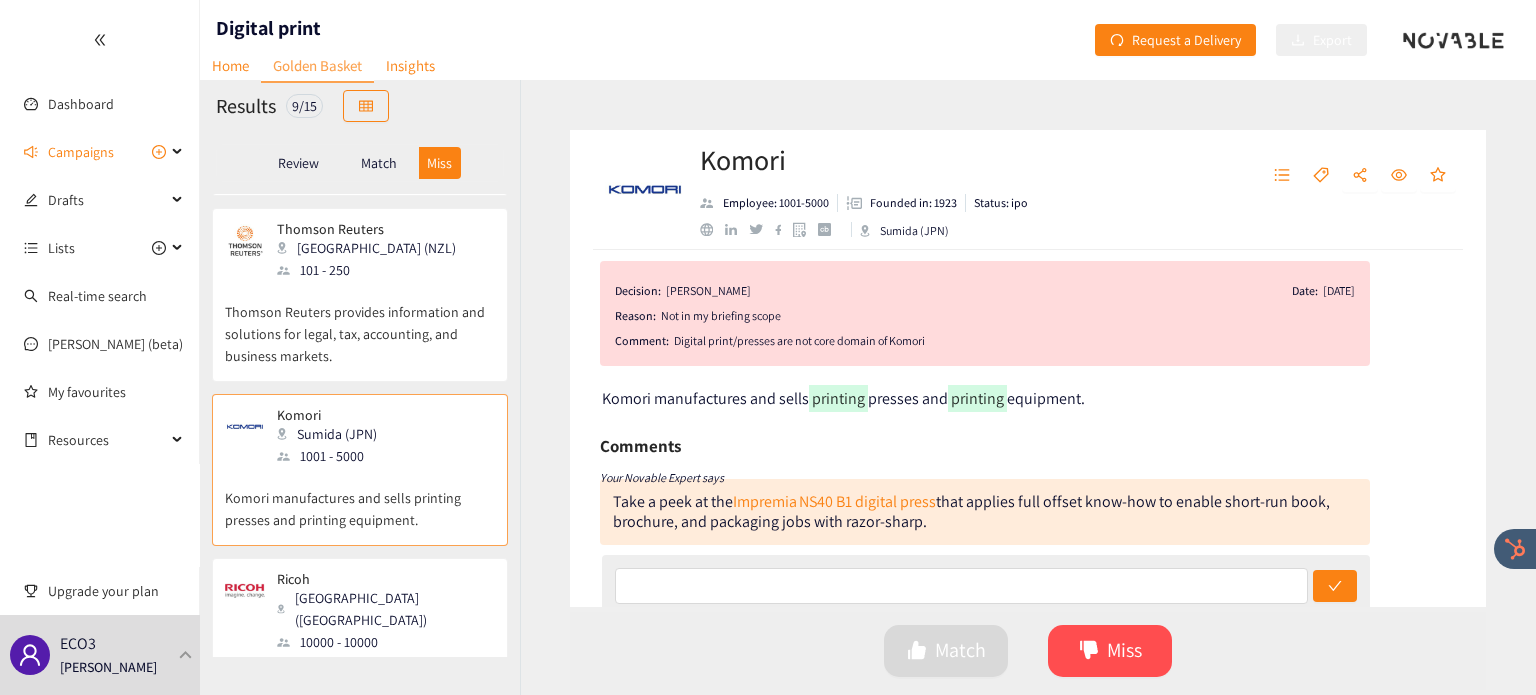 click on "Ricoh" at bounding box center [379, 579] 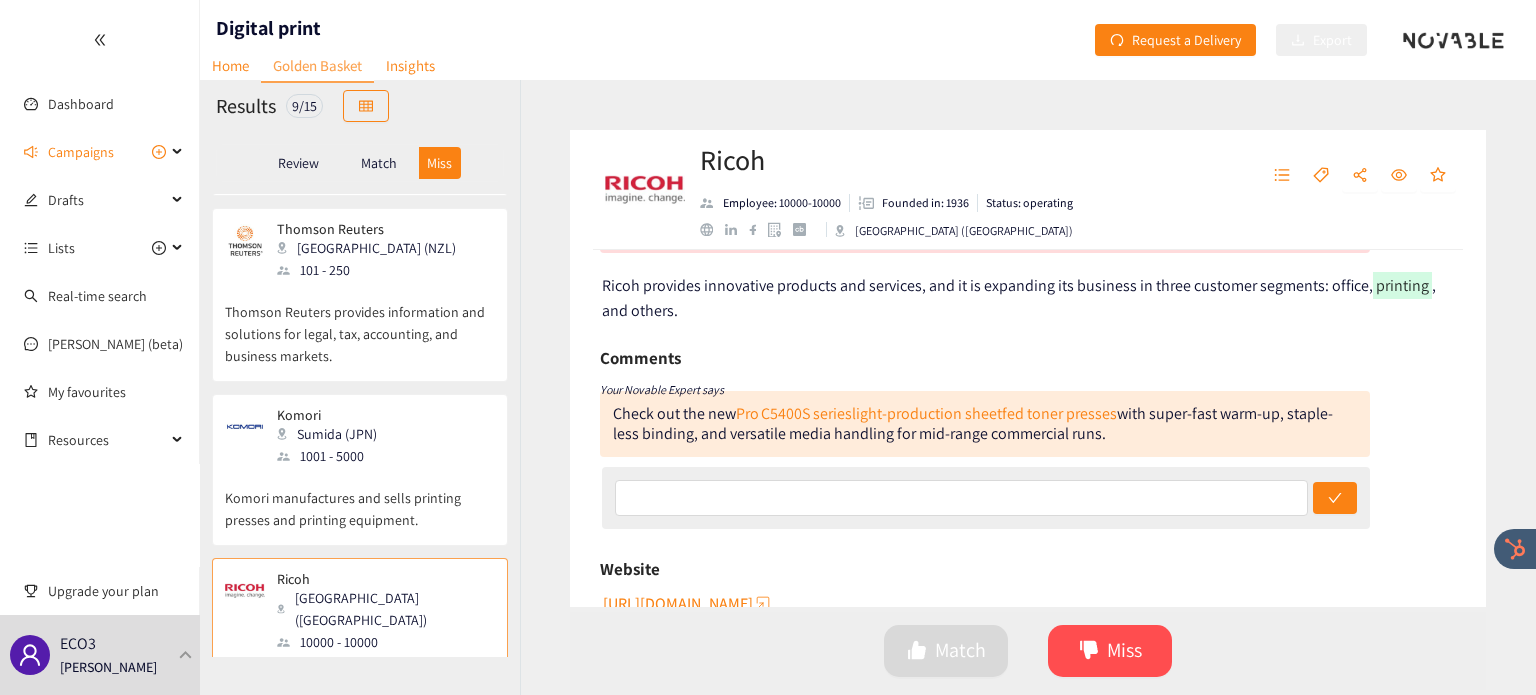 scroll, scrollTop: 156, scrollLeft: 0, axis: vertical 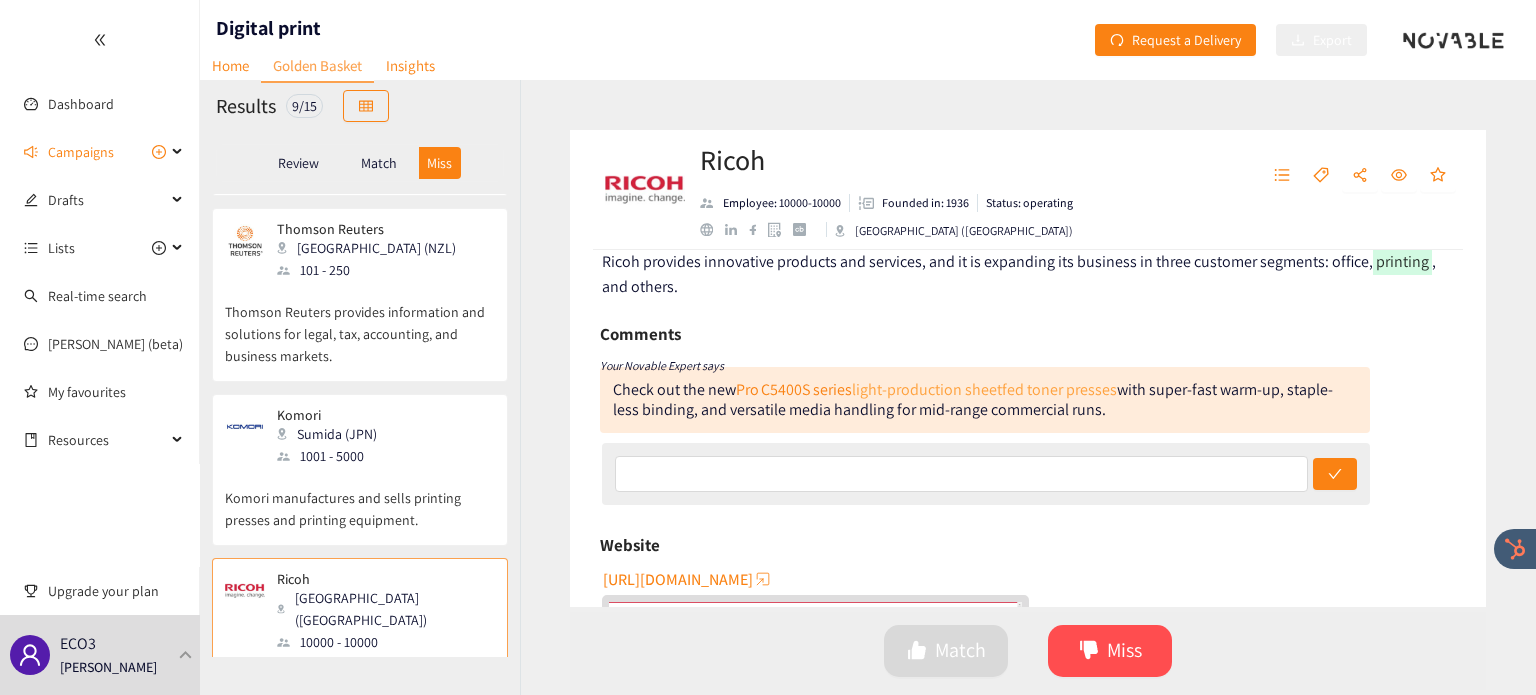 click on "light-production sheetfed toner presses" at bounding box center [984, 389] 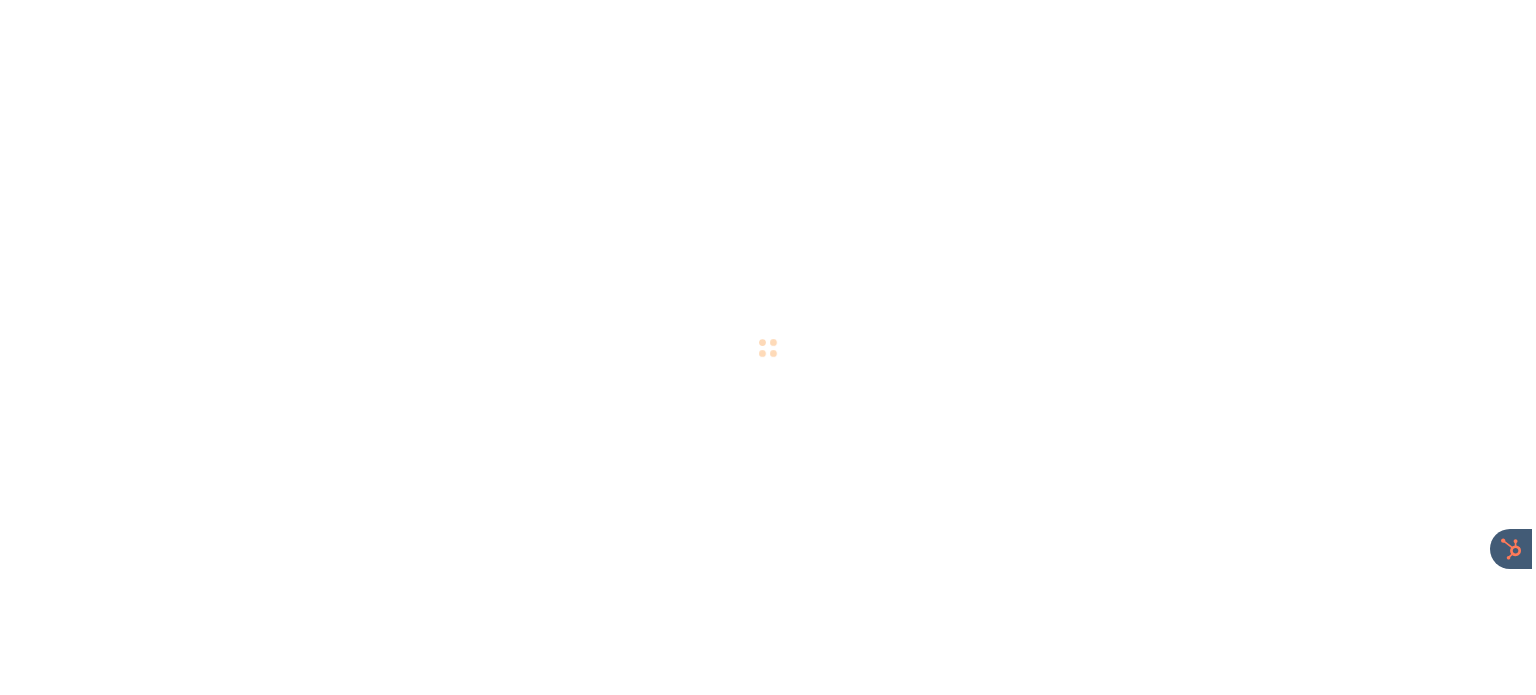 scroll, scrollTop: 0, scrollLeft: 0, axis: both 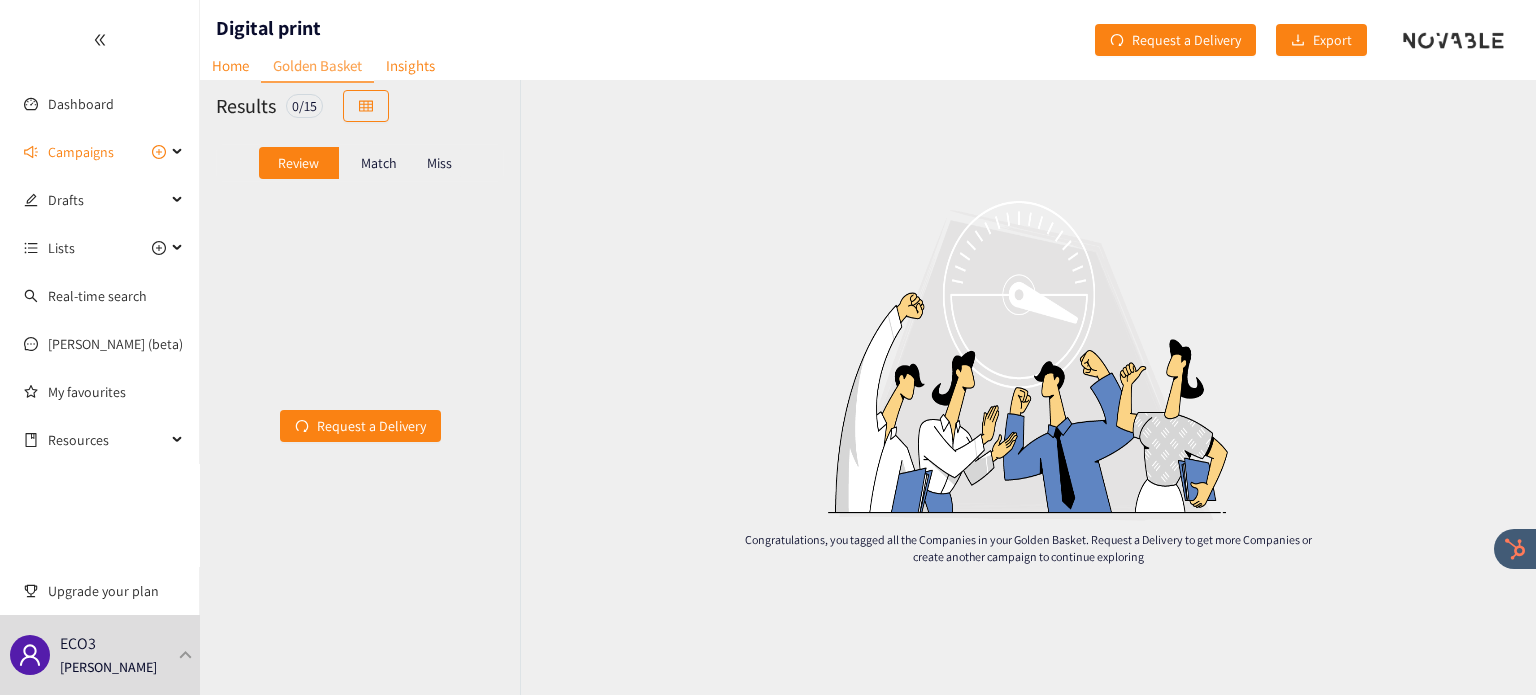 click on "Miss" at bounding box center (440, 163) 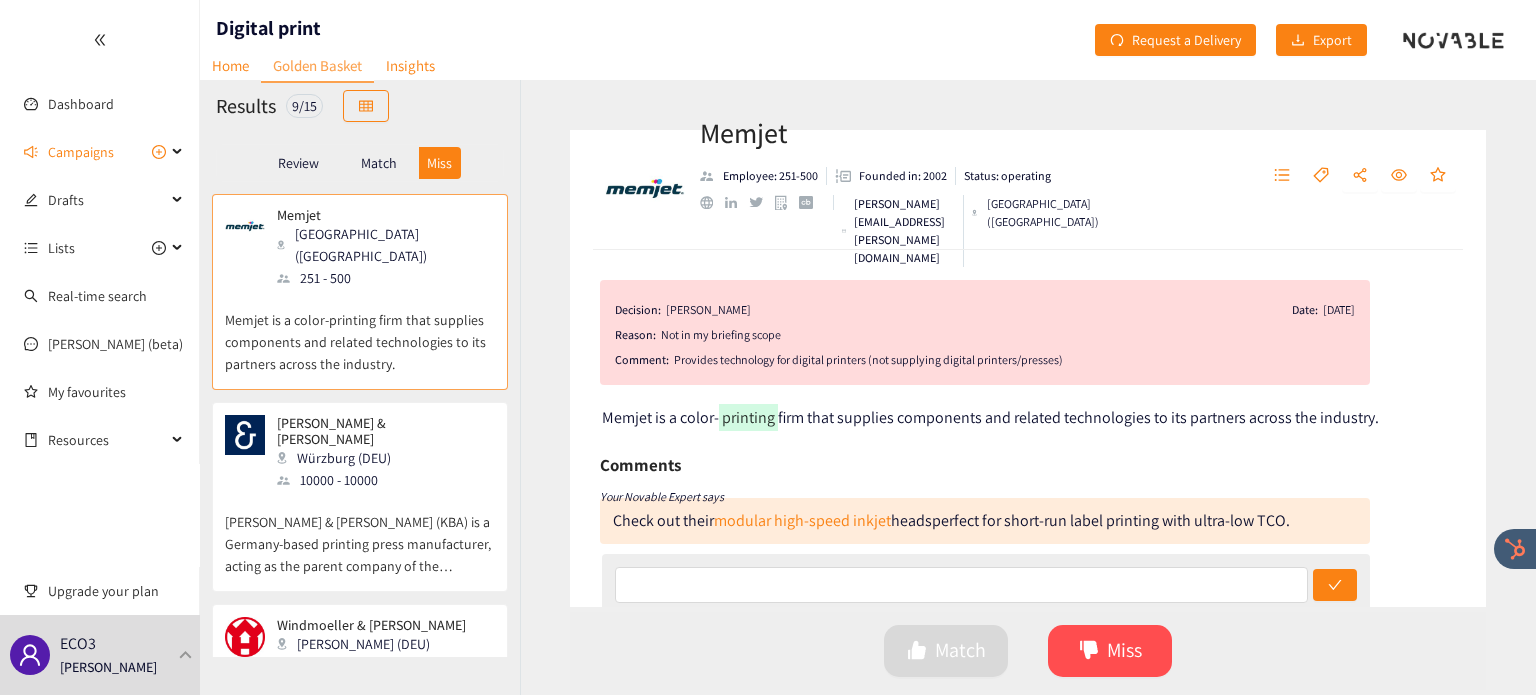 scroll, scrollTop: 1140, scrollLeft: 0, axis: vertical 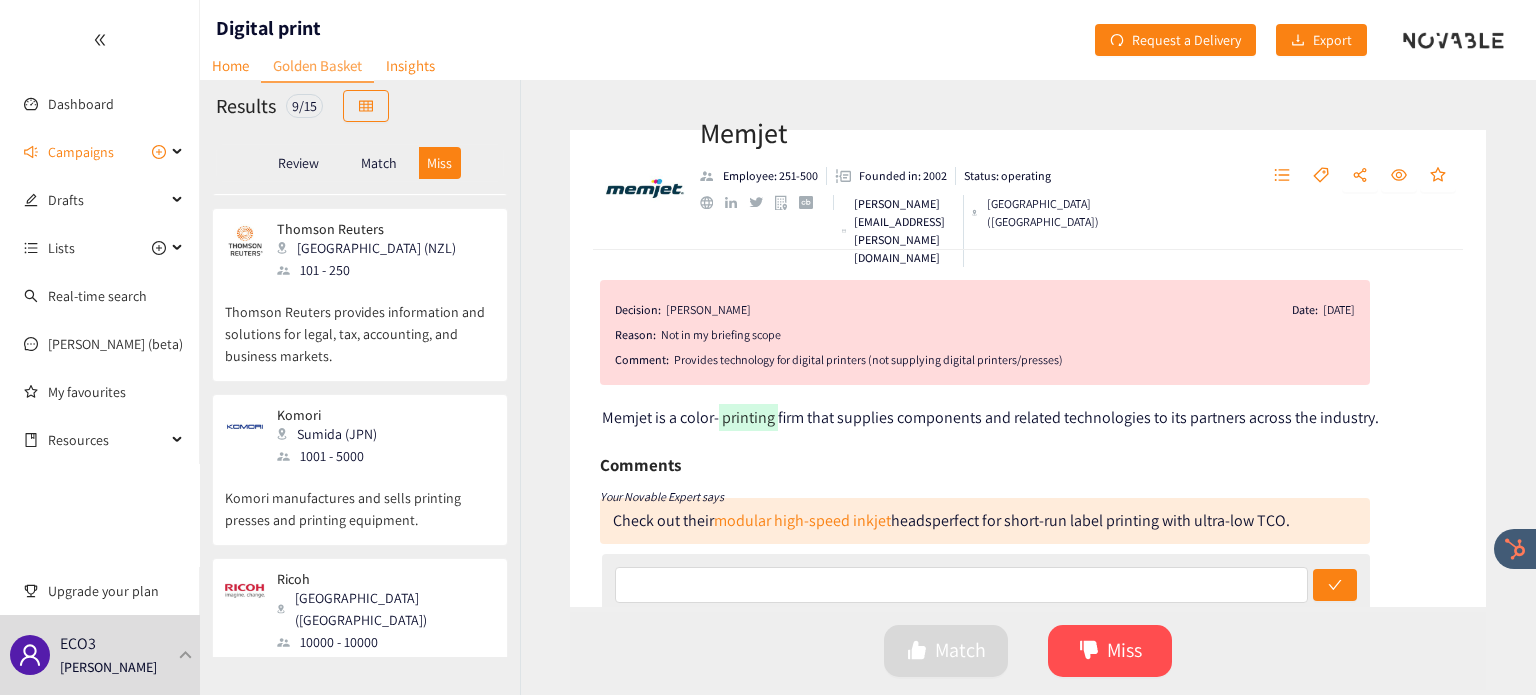 click on "Ricoh   Tokyo (JPN)     10000 - 10000 Ricoh provides innovative products and services, and it is expanding its business in three customer segments: office, printing, and others." at bounding box center (360, 662) 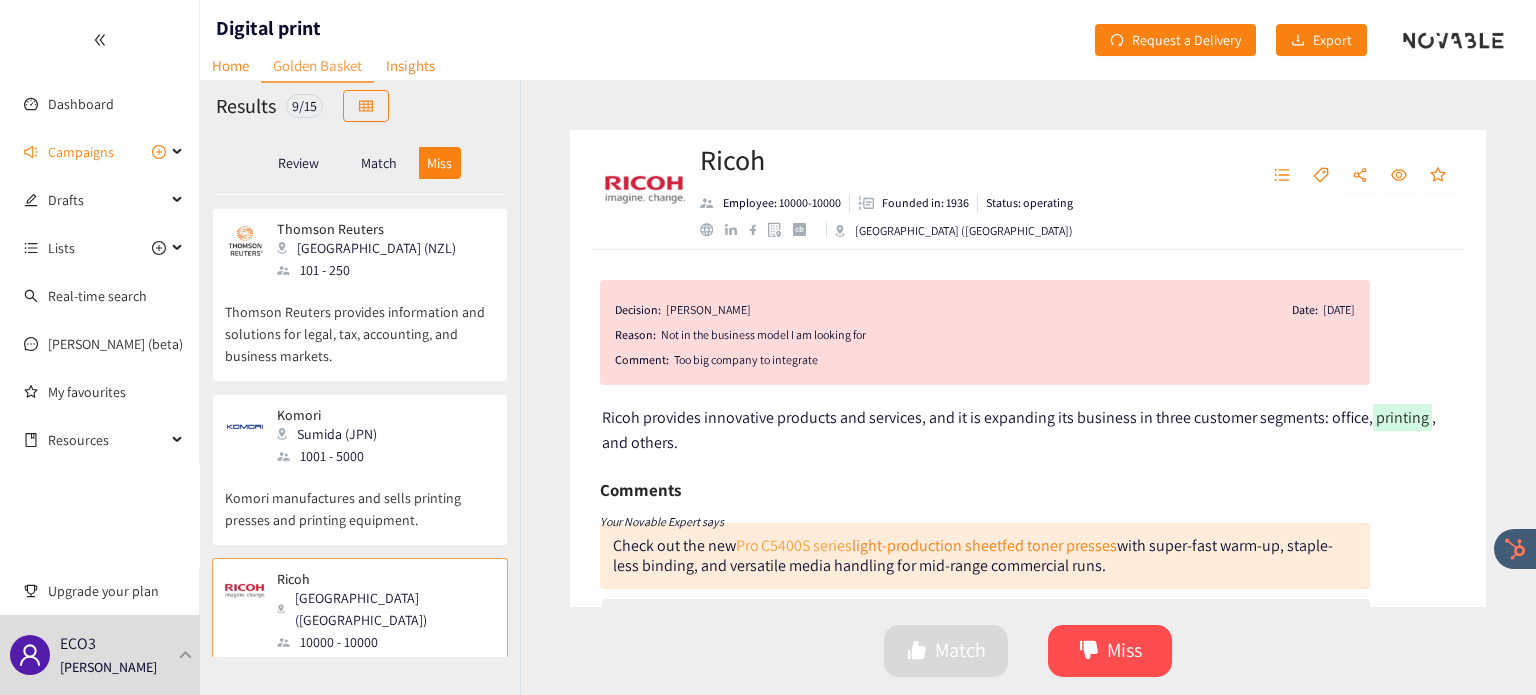 click on "Pro C5400S series" at bounding box center [794, 545] 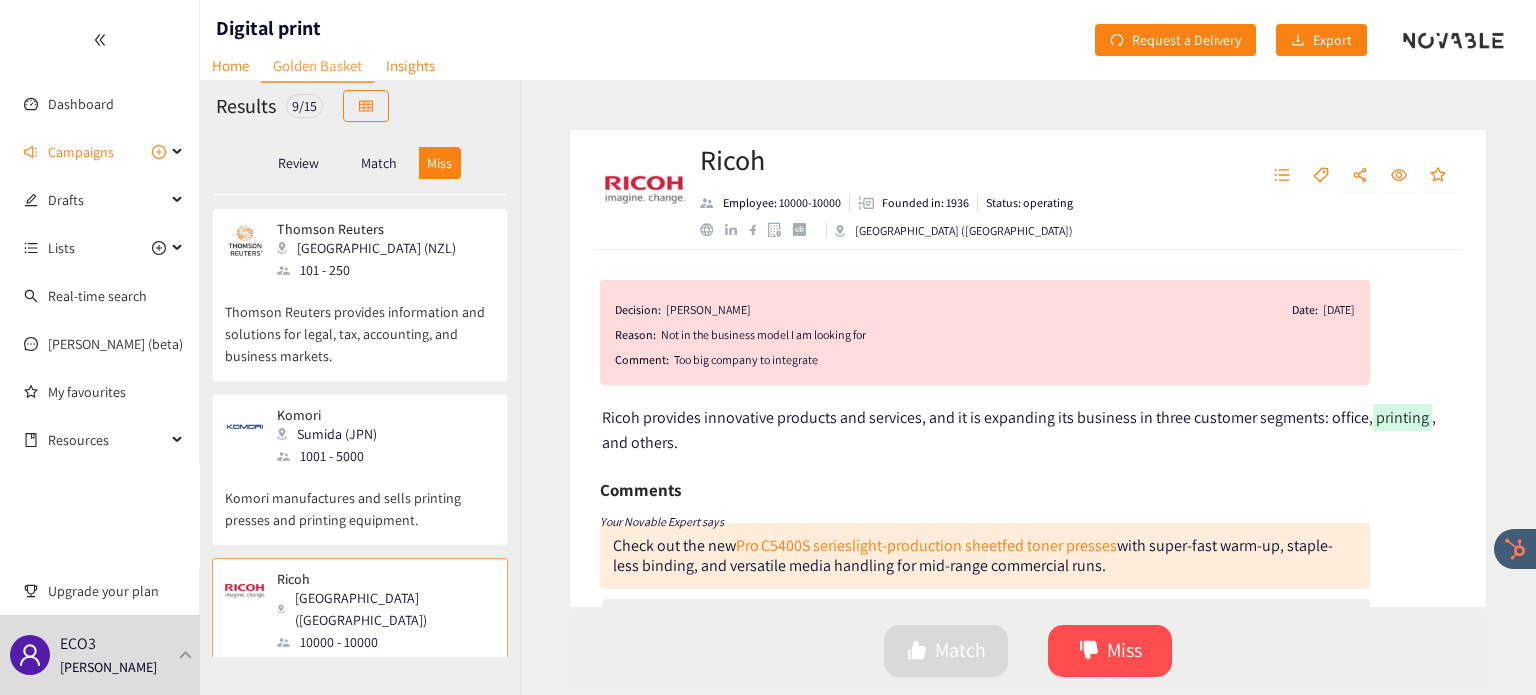 click on "Match" at bounding box center (379, 163) 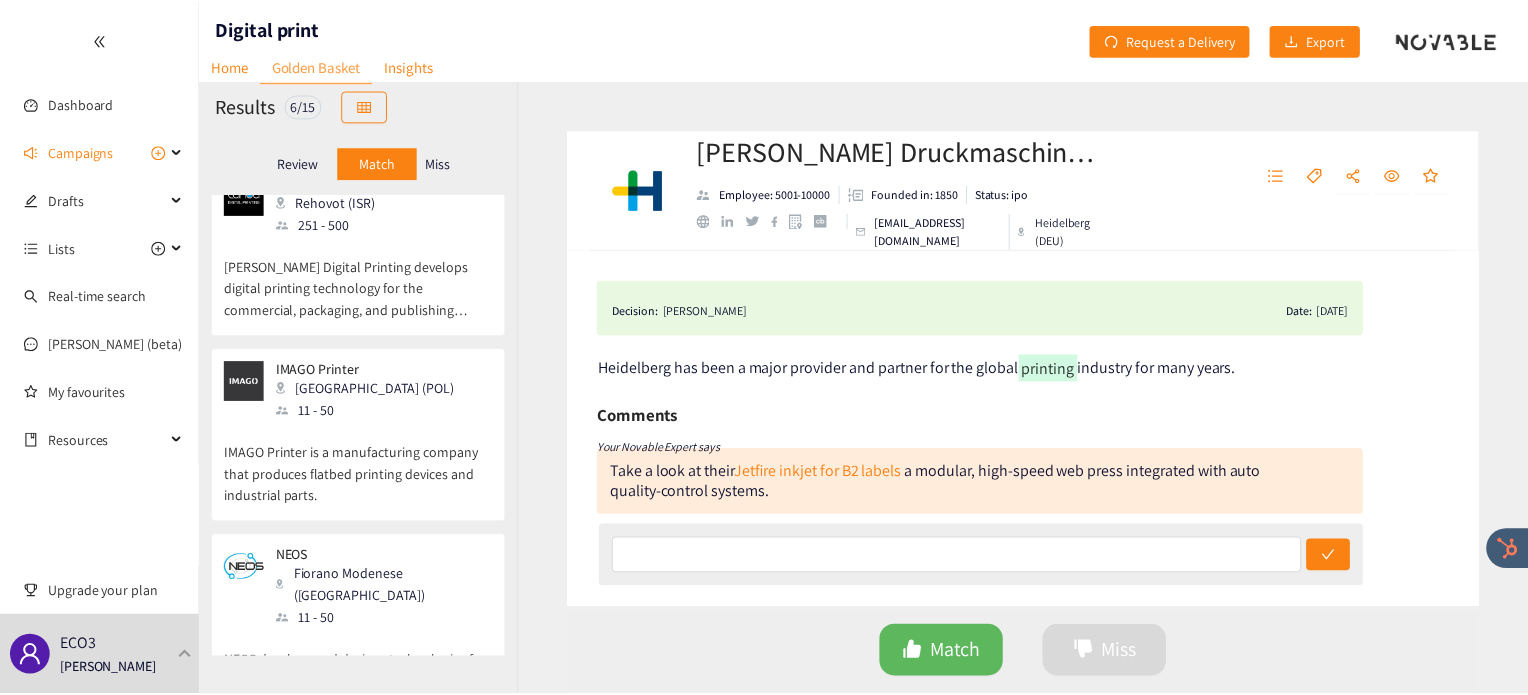 scroll, scrollTop: 0, scrollLeft: 0, axis: both 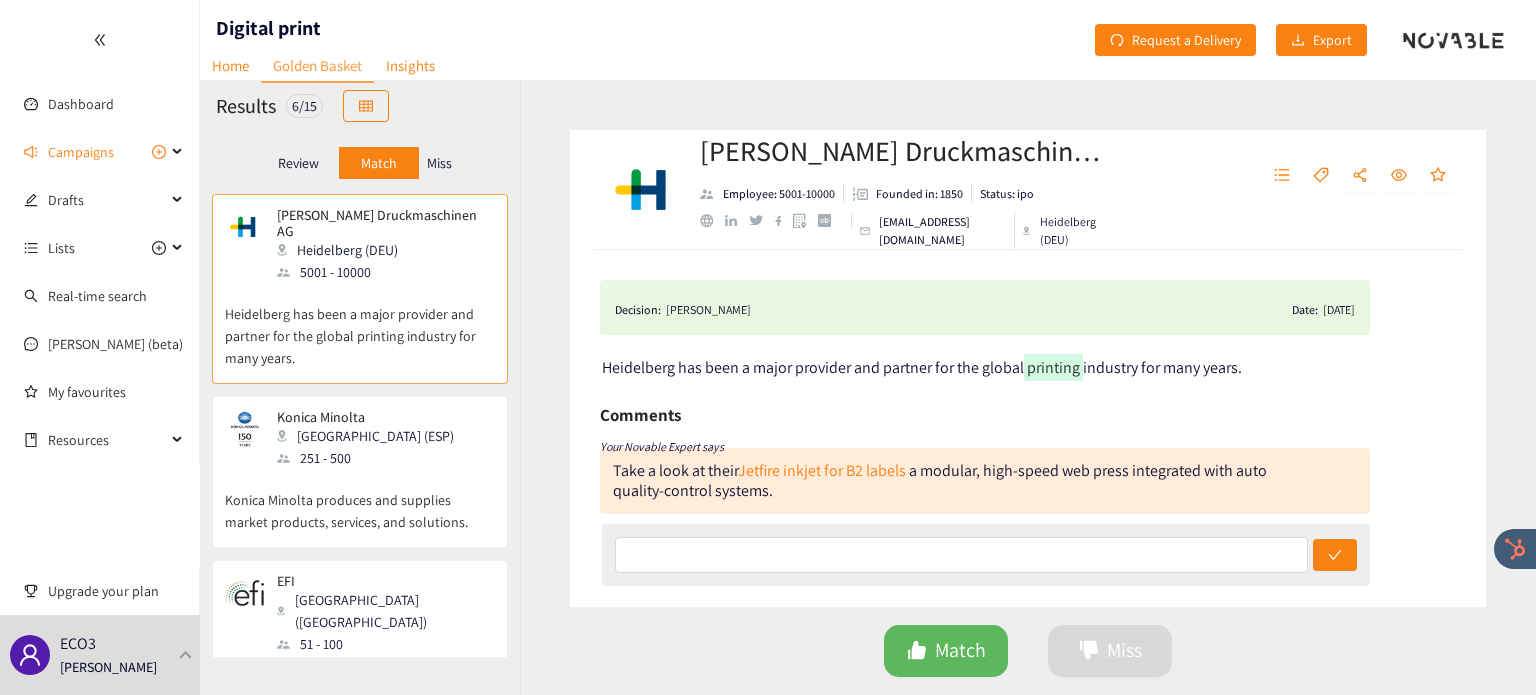 click on "Konica Minolta produces and supplies market products, services, and solutions." at bounding box center (360, 501) 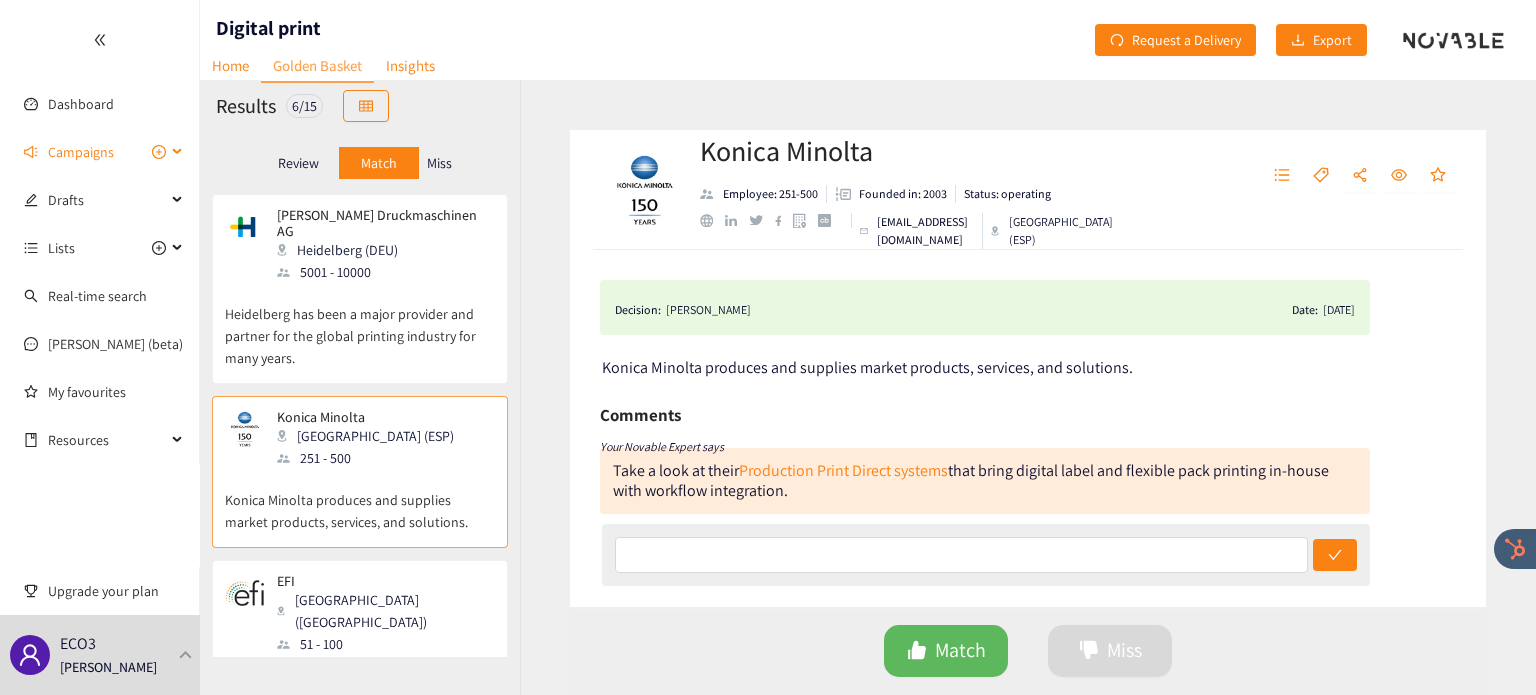 click on "Campaigns" at bounding box center [81, 152] 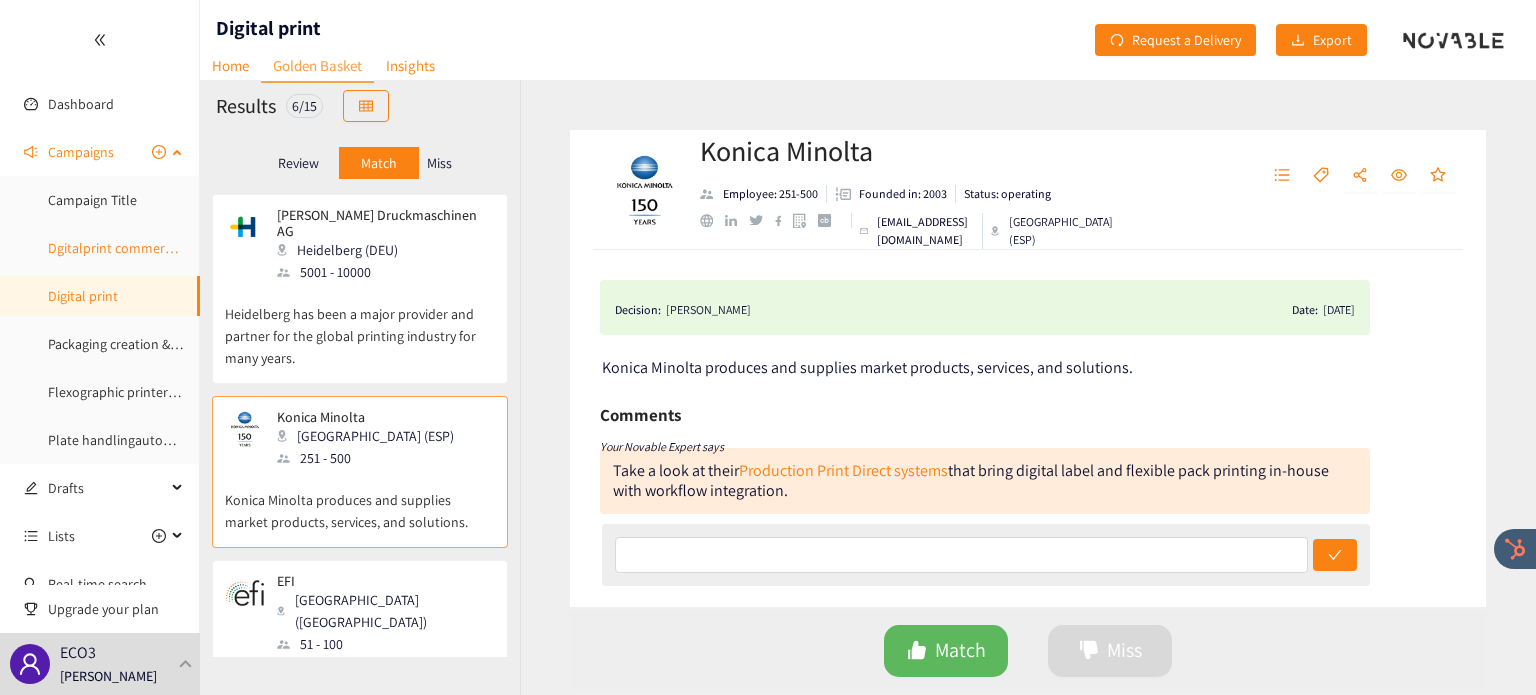 click on "Dgitalprint commercial" at bounding box center (116, 248) 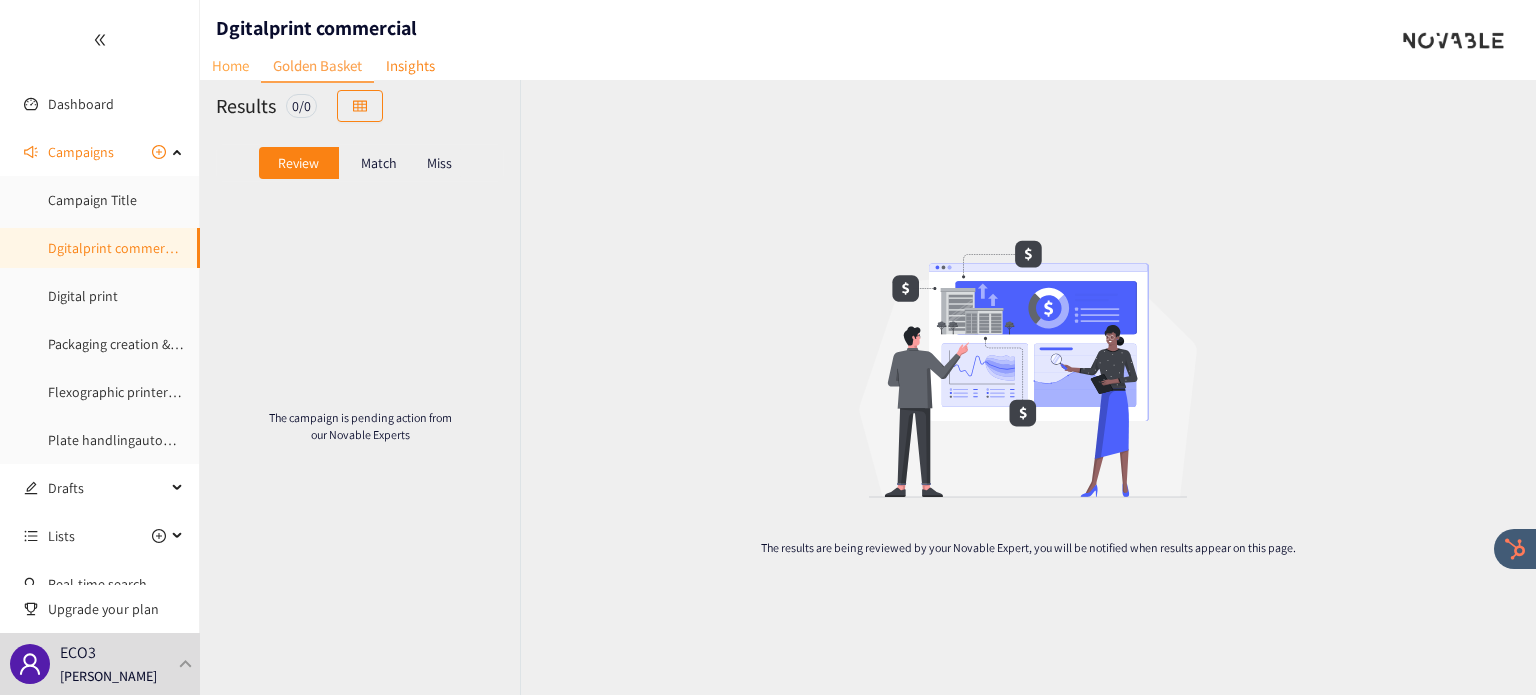 click on "Home" at bounding box center [230, 65] 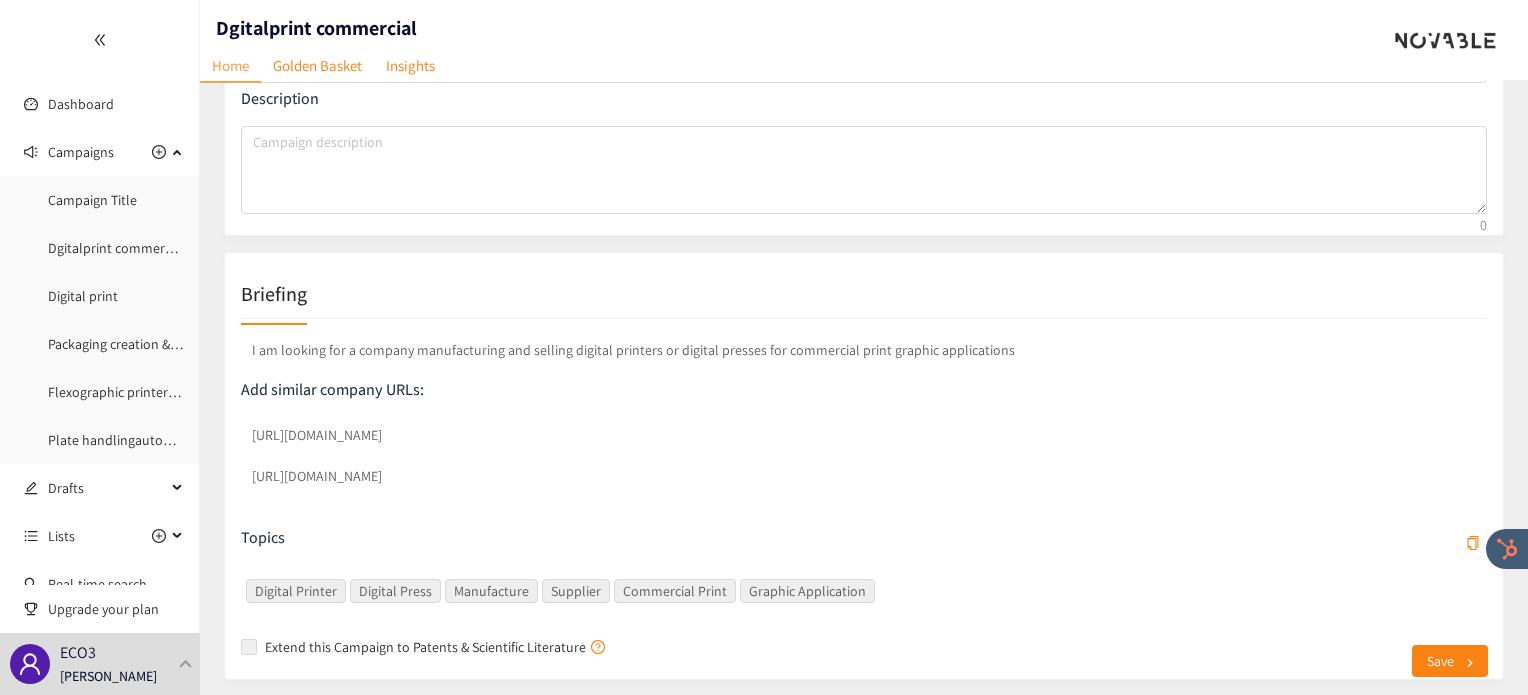 scroll, scrollTop: 179, scrollLeft: 0, axis: vertical 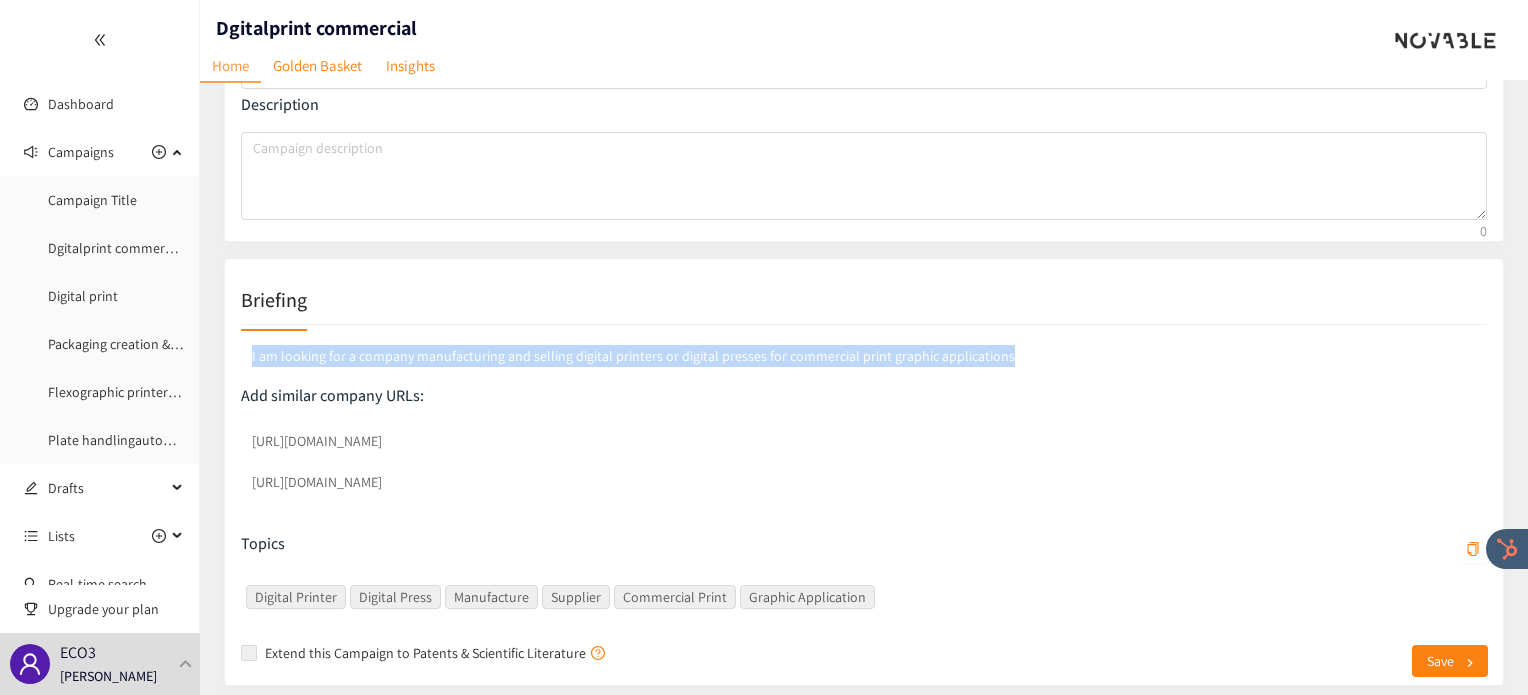 drag, startPoint x: 244, startPoint y: 352, endPoint x: 1048, endPoint y: 345, distance: 804.03046 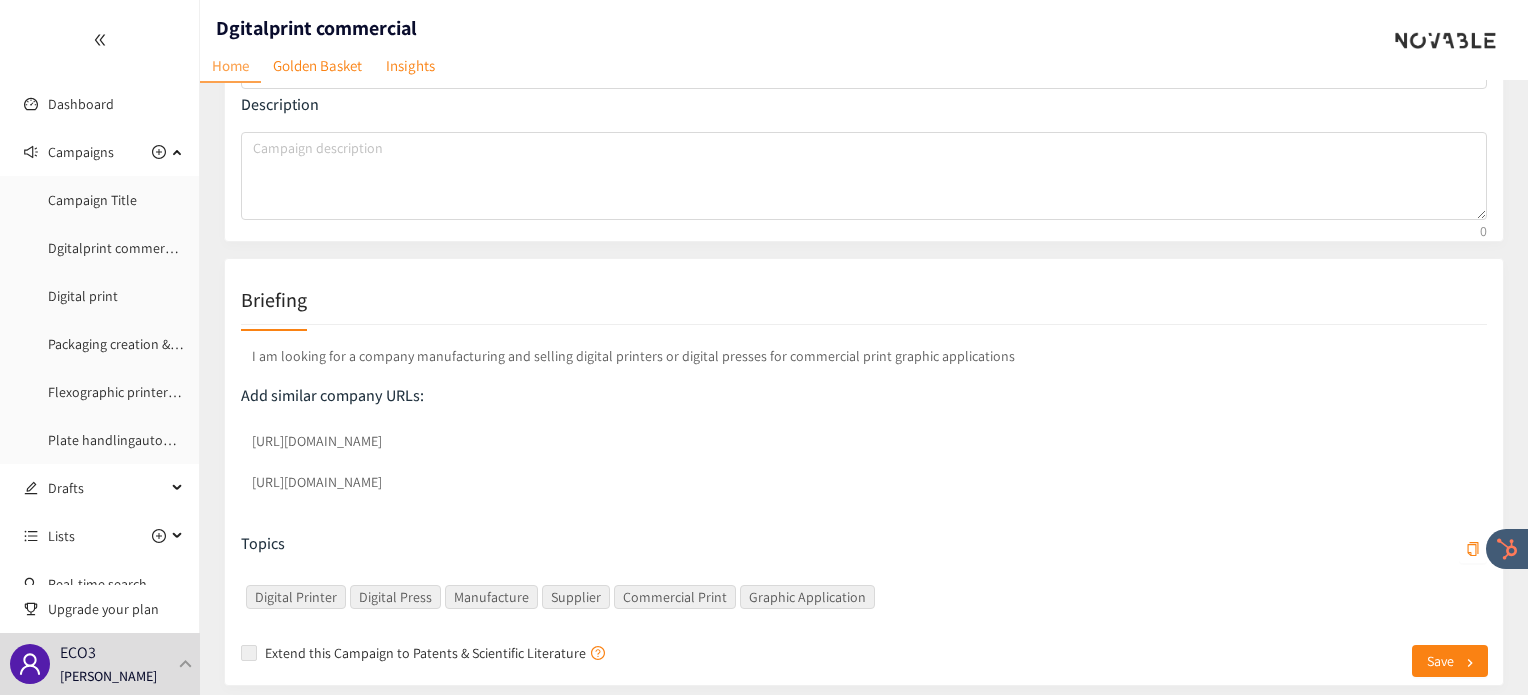 click on "https://www.swissqprint.com https://arrsys.com" at bounding box center (864, 464) 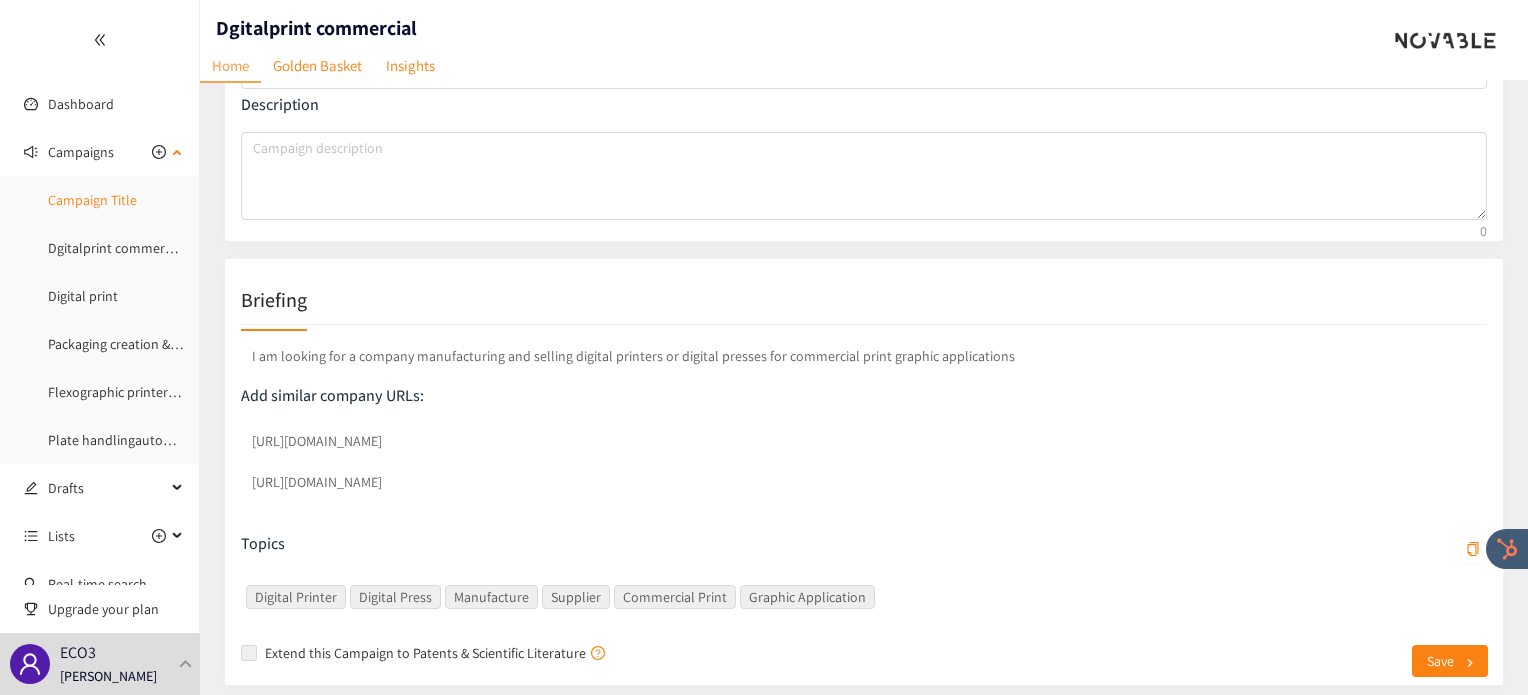 click on "Campaign Title" at bounding box center [92, 200] 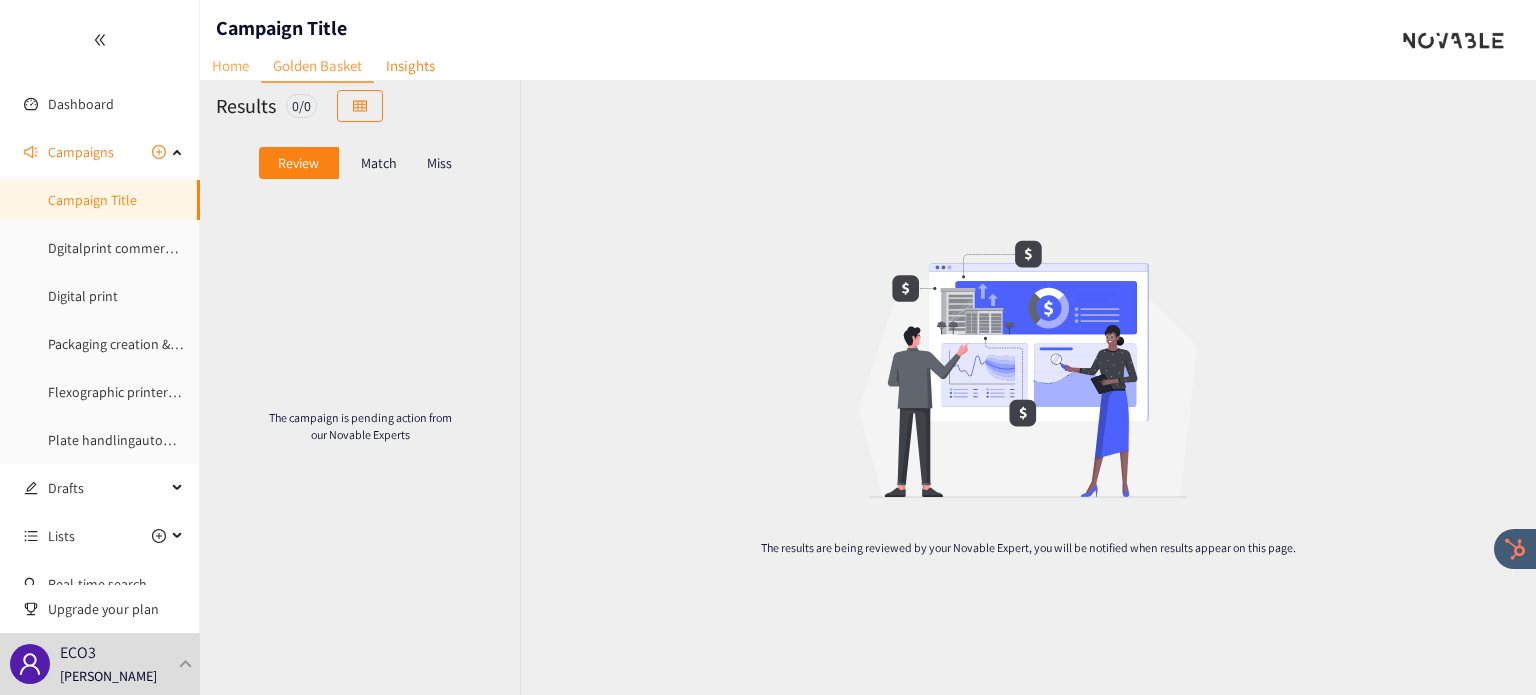 click on "Home" at bounding box center (230, 65) 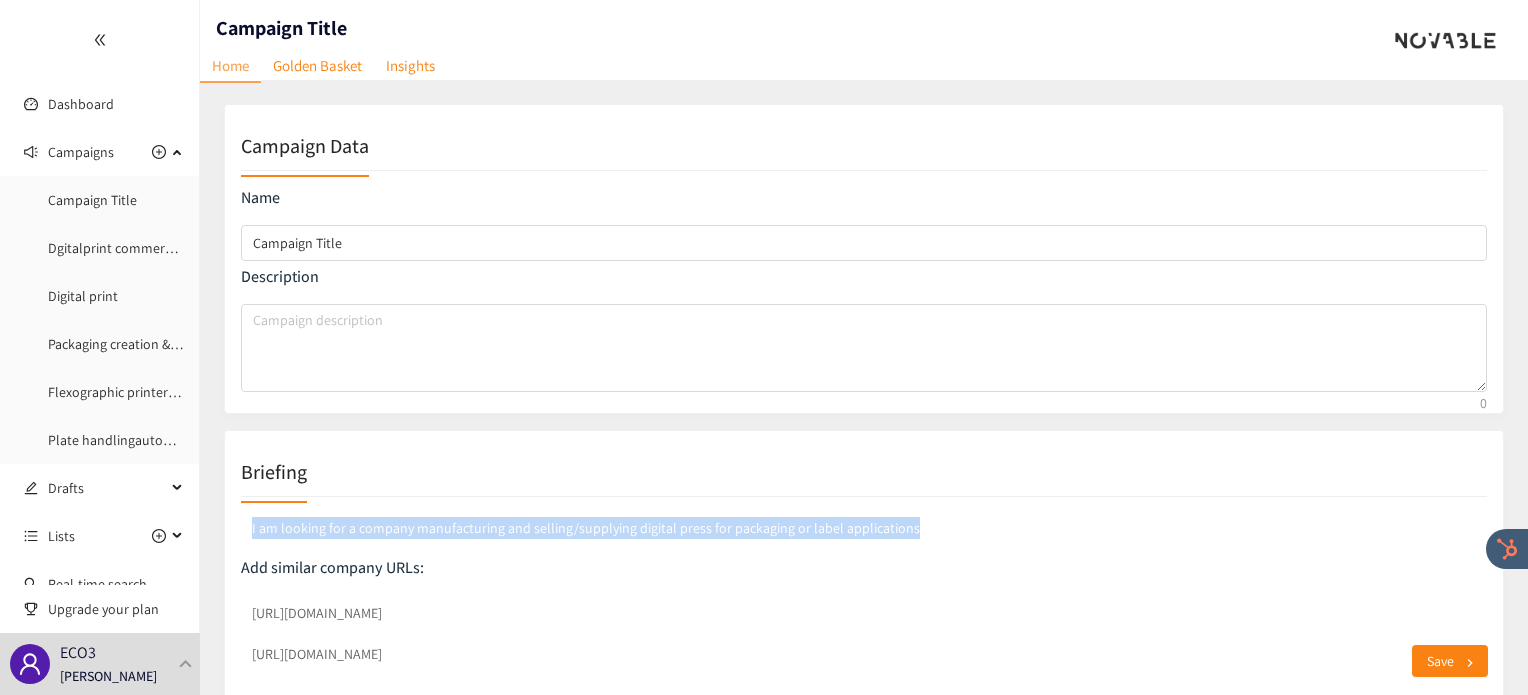 drag, startPoint x: 236, startPoint y: 530, endPoint x: 952, endPoint y: 545, distance: 716.1571 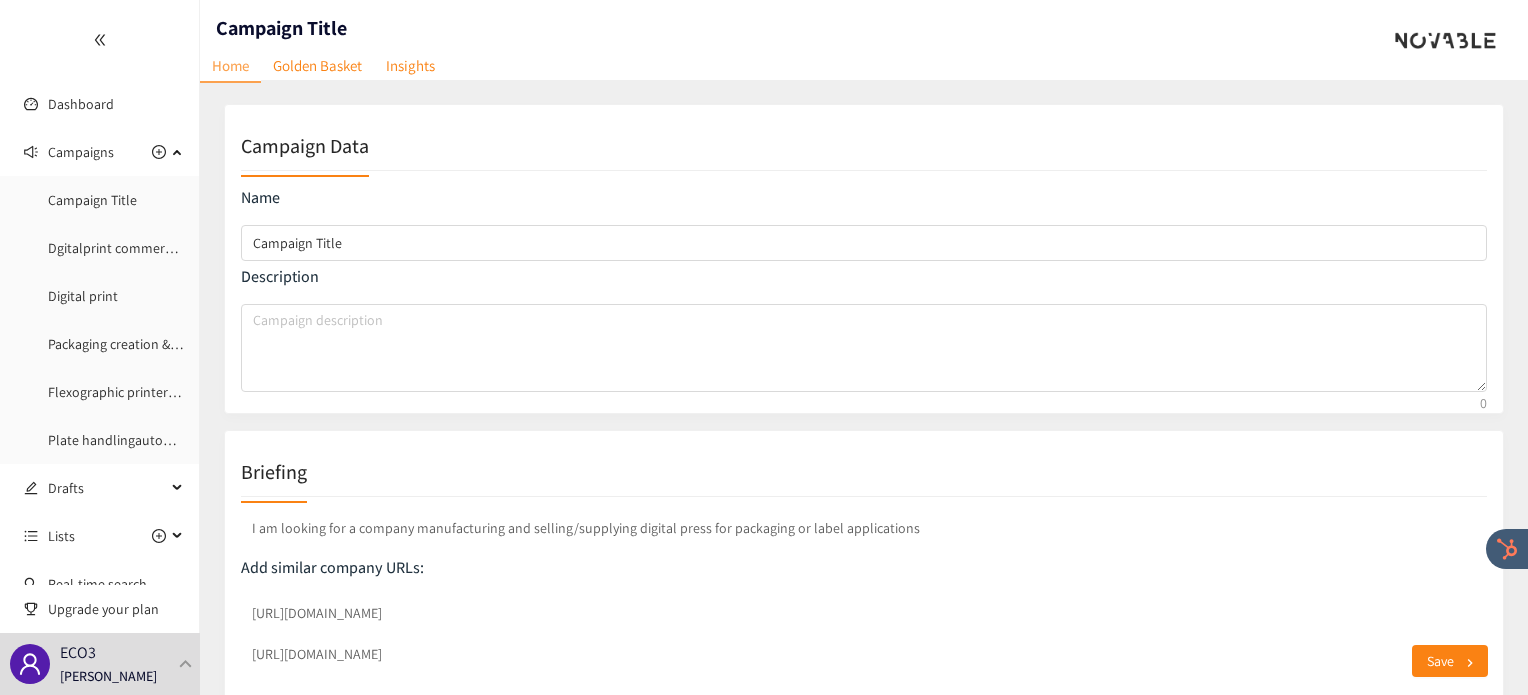 drag, startPoint x: 253, startPoint y: 655, endPoint x: 388, endPoint y: 643, distance: 135.53229 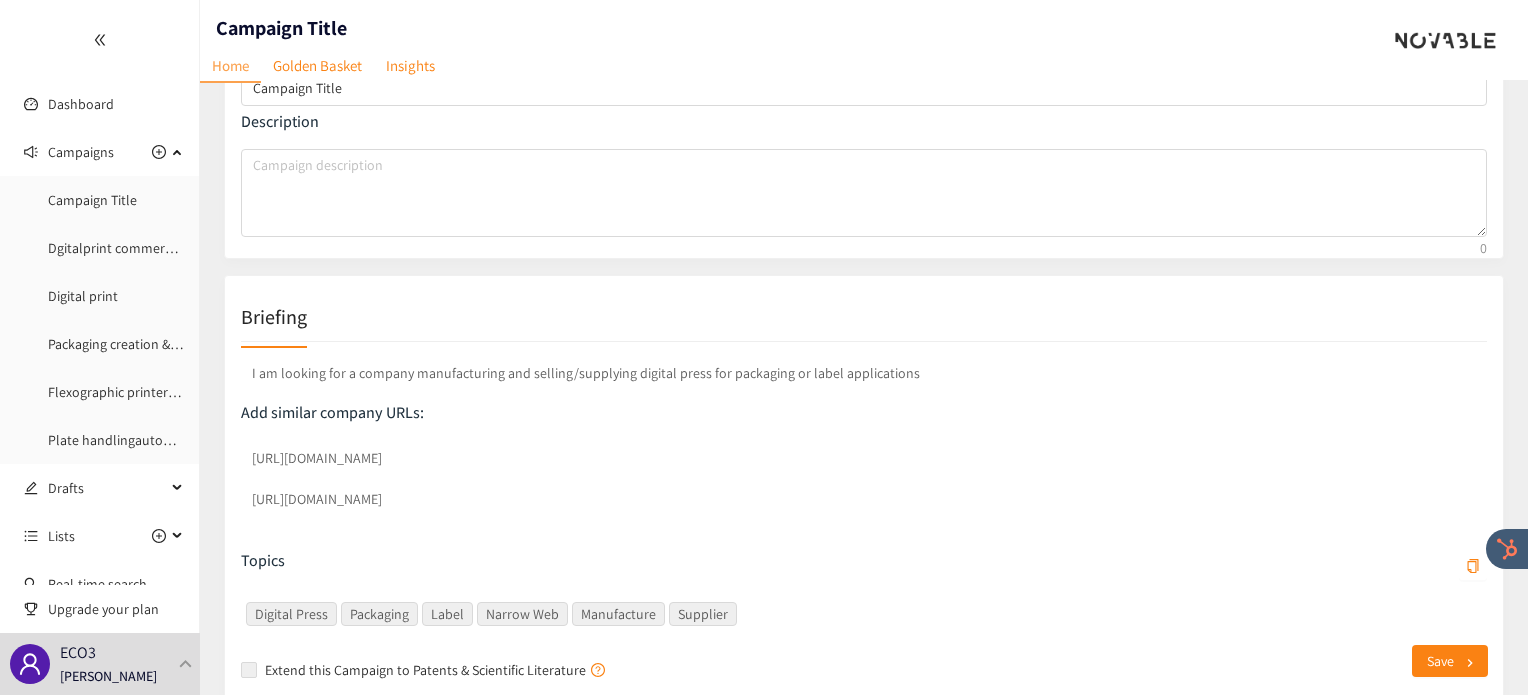scroll, scrollTop: 160, scrollLeft: 0, axis: vertical 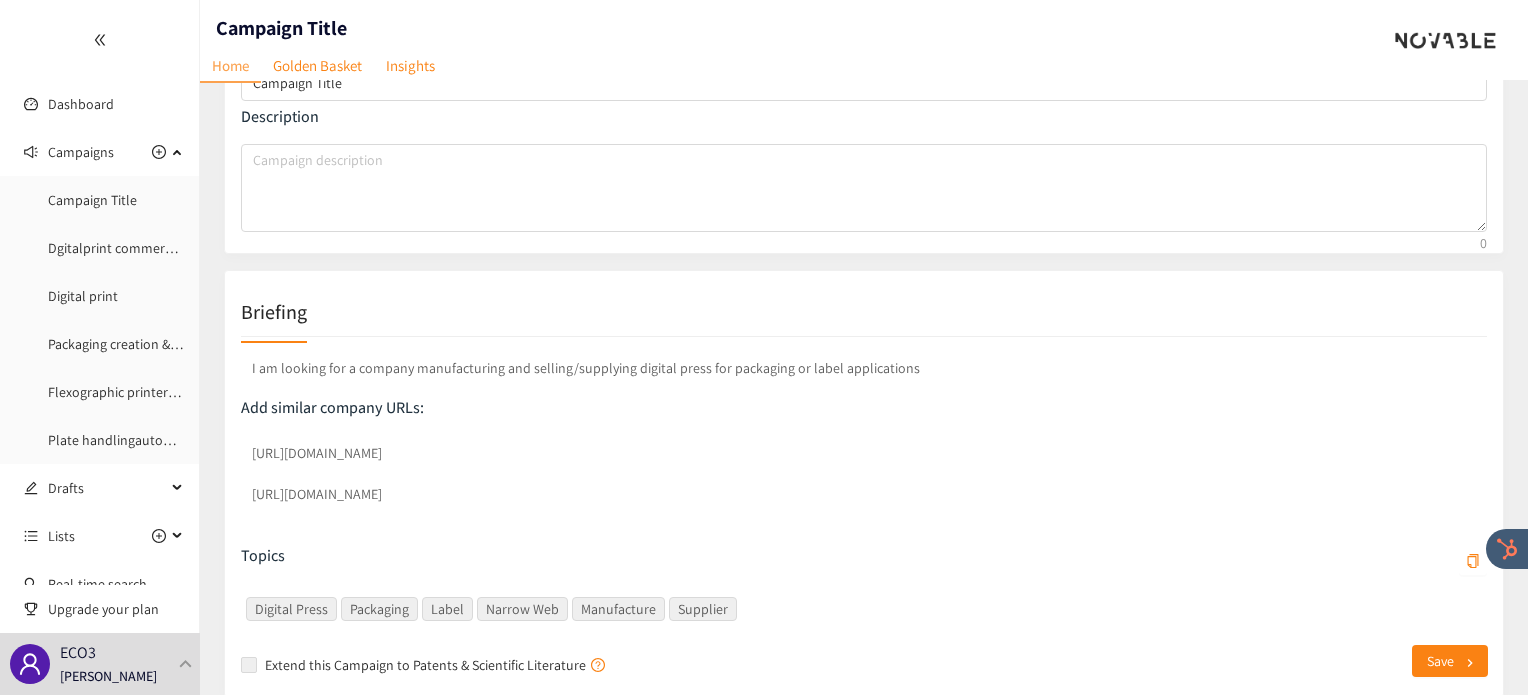 click on "Briefing I am looking for a company manufacturing and selling/supplying digital press for packaging or label applications Add similar company URLs: https://www.gip6.com https://xeikon.com Topics Digital Press Packaging Label Narrow Web Manufacture Supplier   Extend this Campaign to Patents & Scientific Literature" at bounding box center (864, 484) 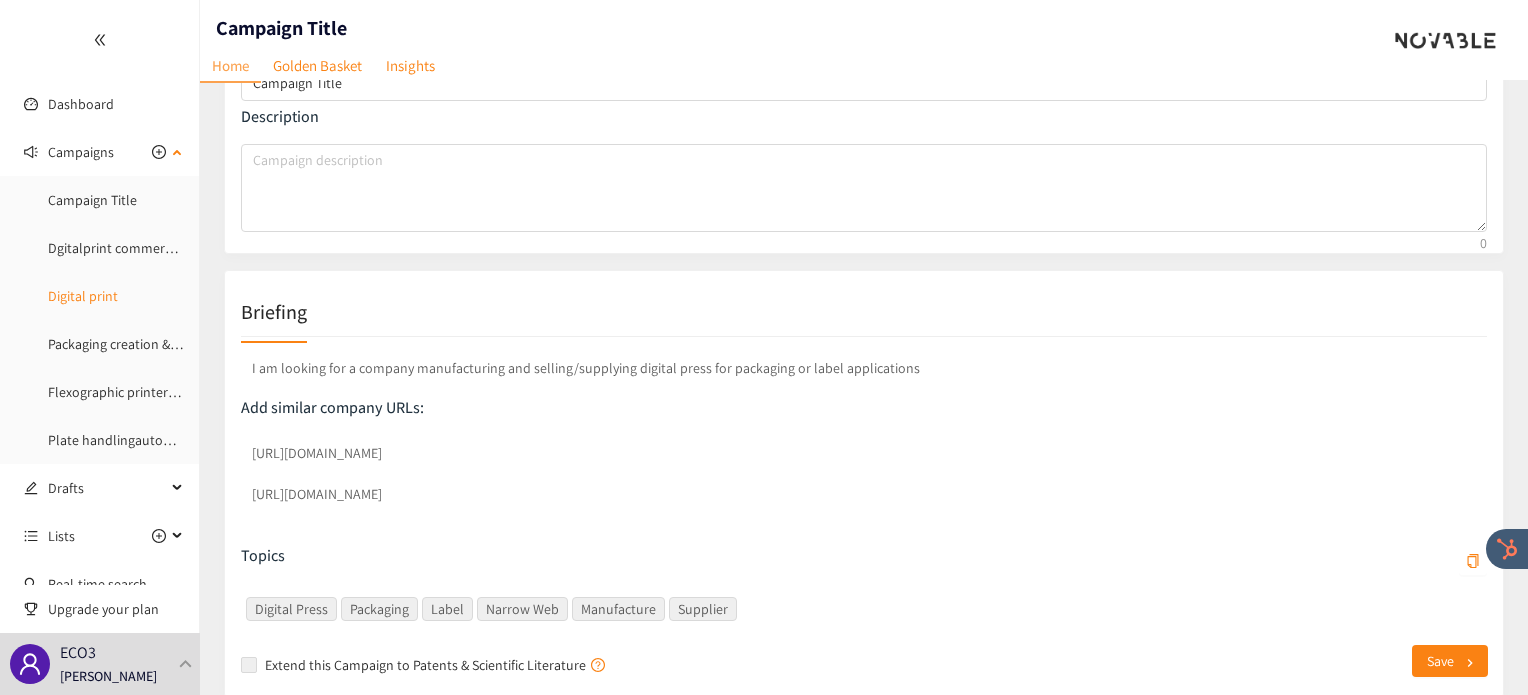 click on "Digital print" at bounding box center (83, 296) 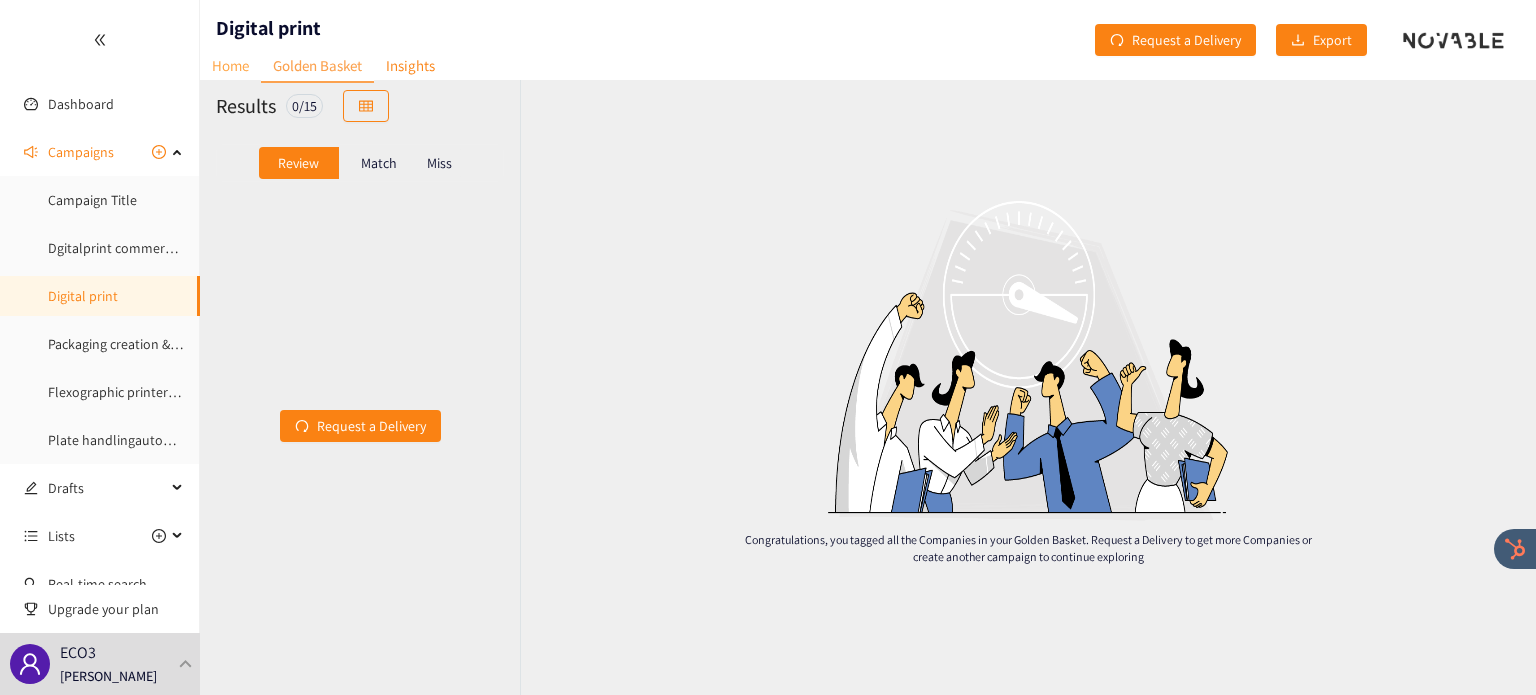 click on "Home" at bounding box center (230, 65) 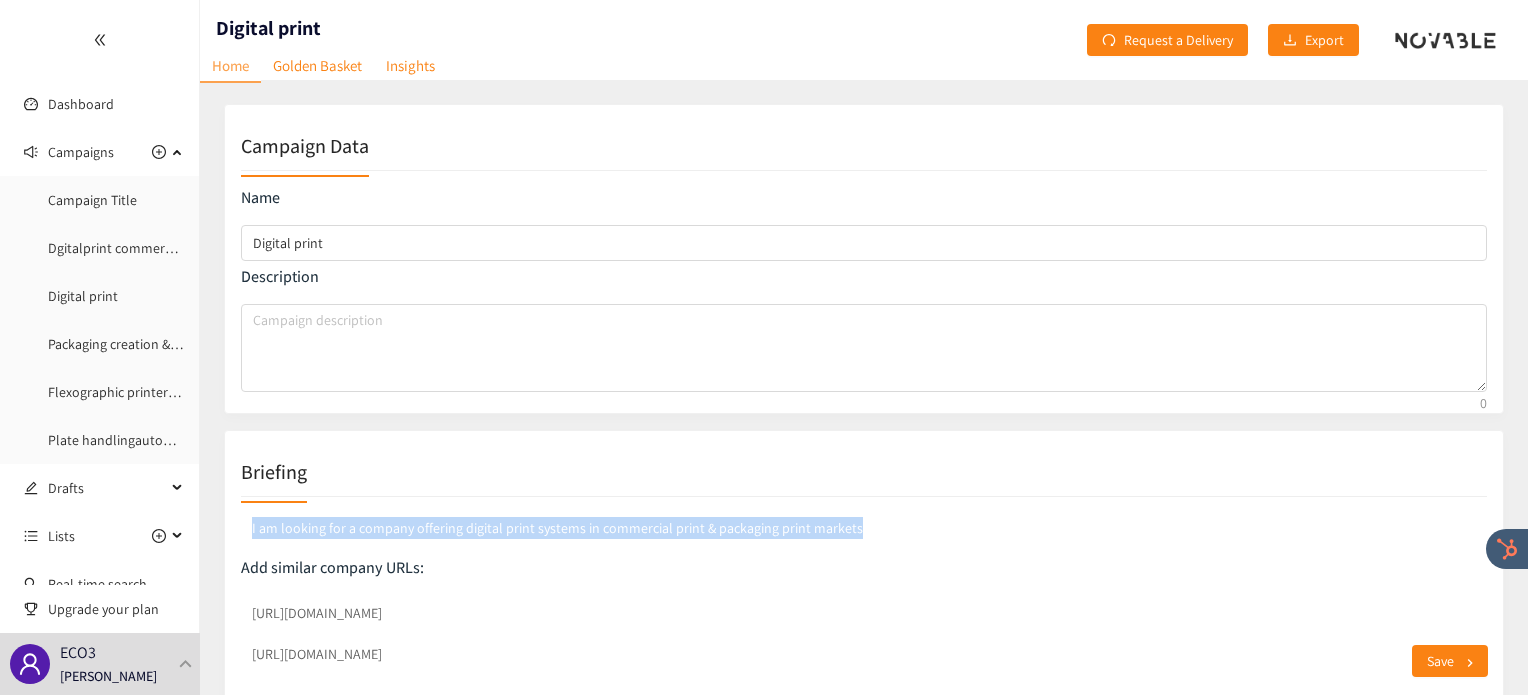 drag, startPoint x: 248, startPoint y: 531, endPoint x: 893, endPoint y: 547, distance: 645.1984 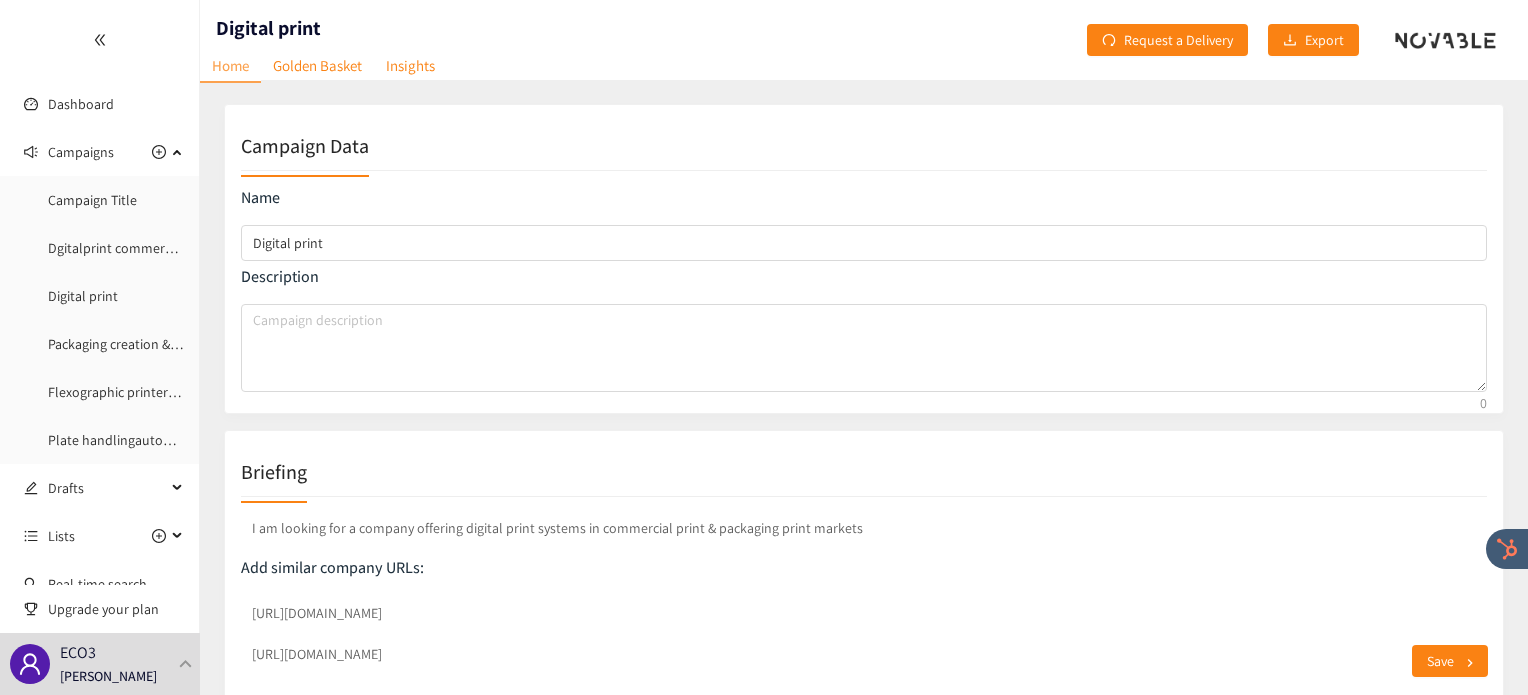 drag, startPoint x: 365, startPoint y: 654, endPoint x: 240, endPoint y: 641, distance: 125.67418 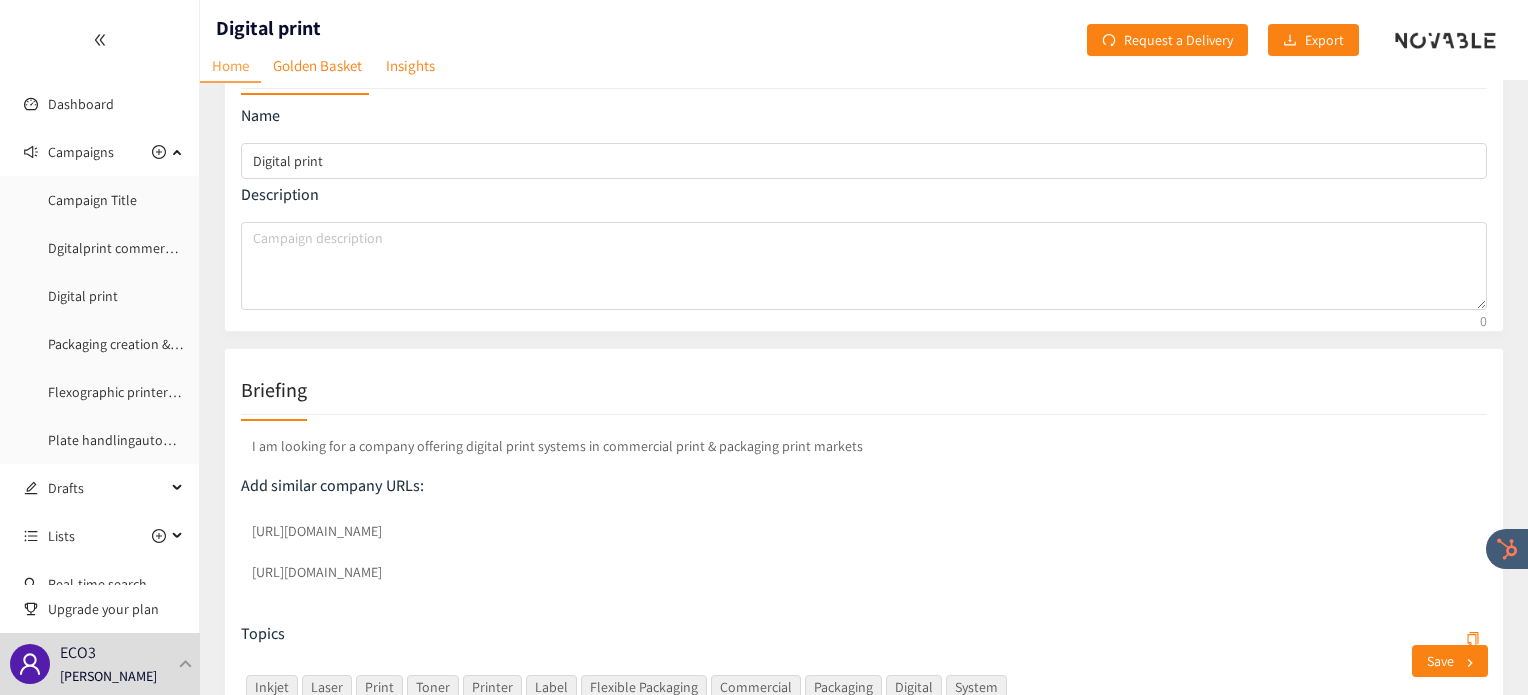 scroll, scrollTop: 83, scrollLeft: 0, axis: vertical 